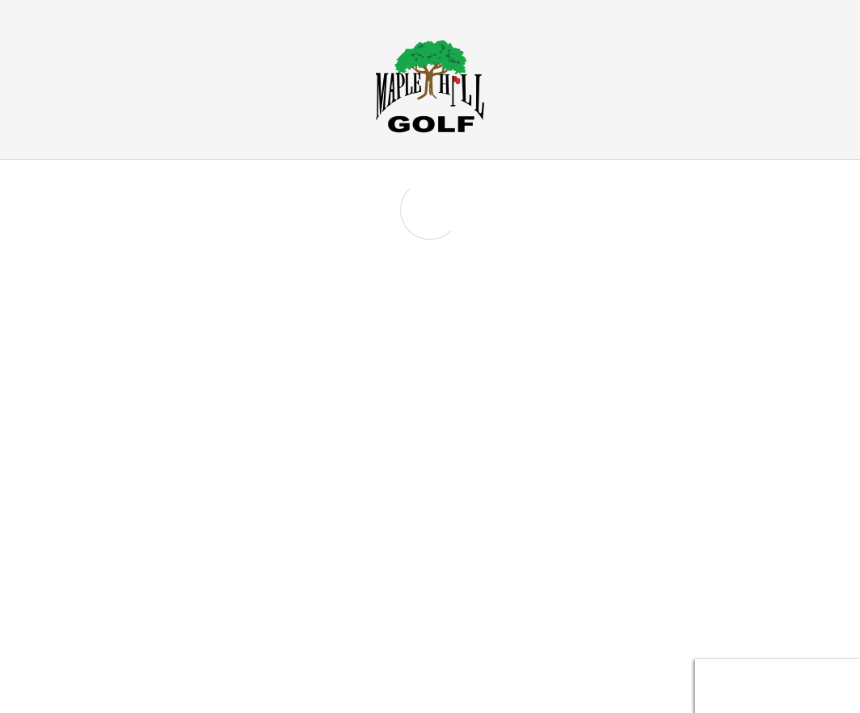 scroll, scrollTop: 0, scrollLeft: 0, axis: both 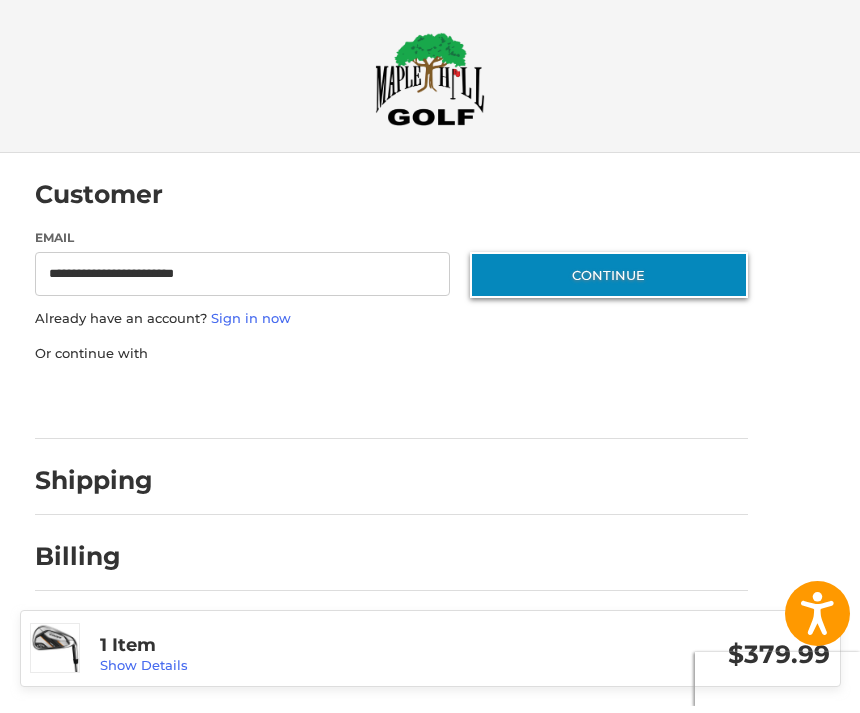 type on "**********" 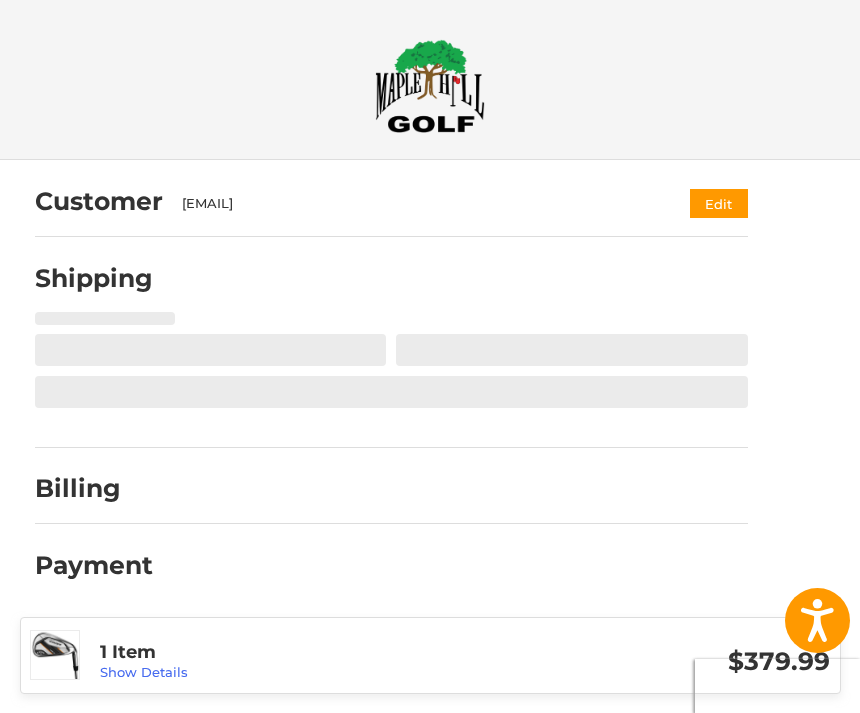 select on "**" 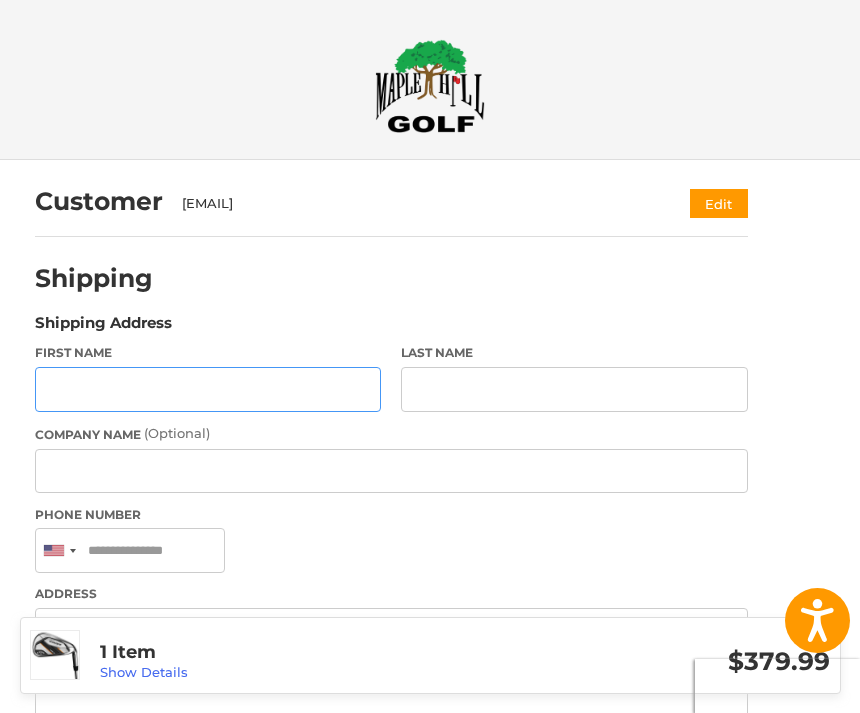 click on "First Name" at bounding box center [208, 389] 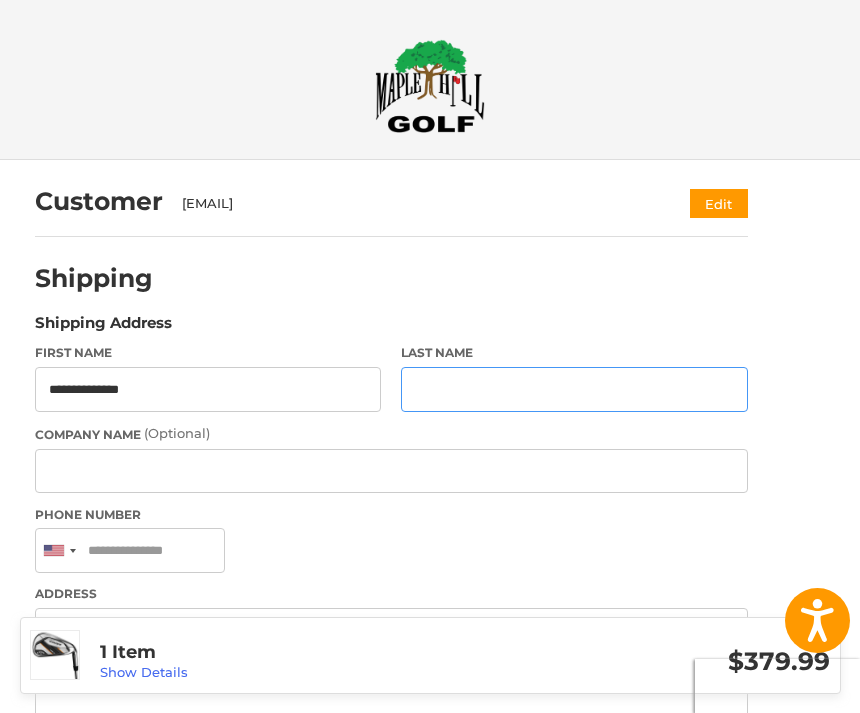 click on "Last Name" at bounding box center [574, 389] 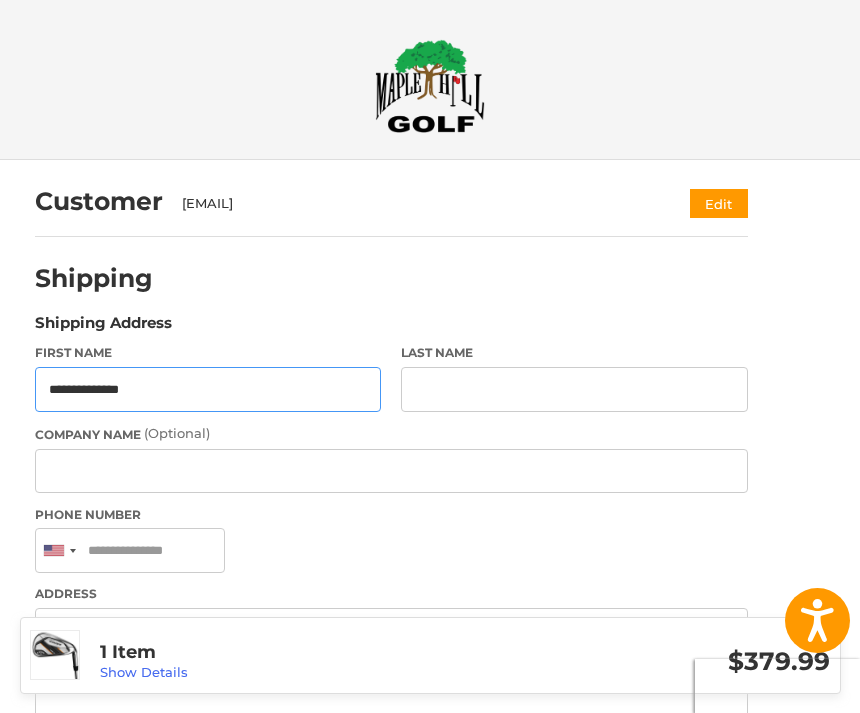 click on "**********" at bounding box center [208, 389] 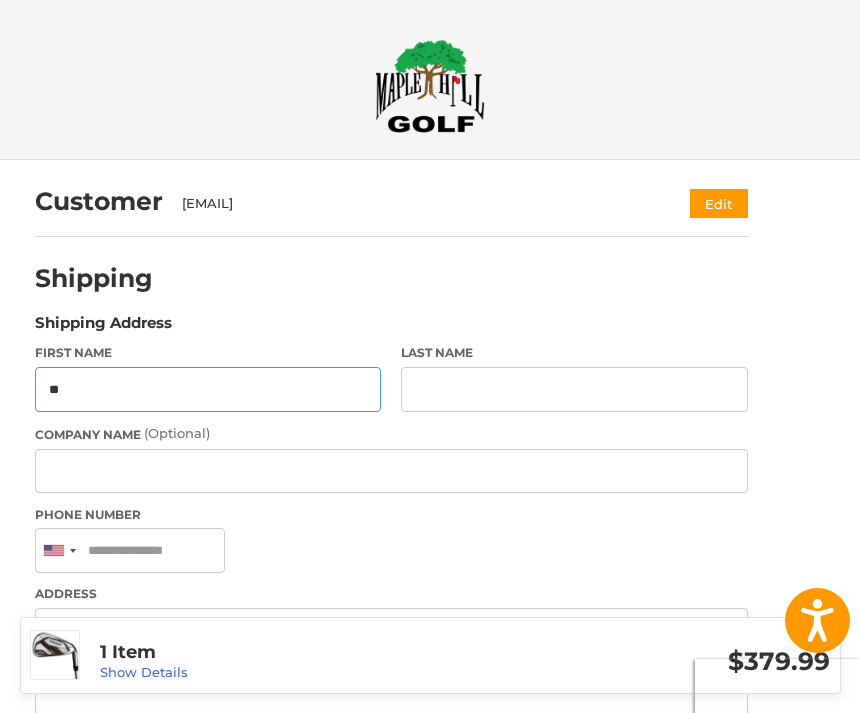 type on "*" 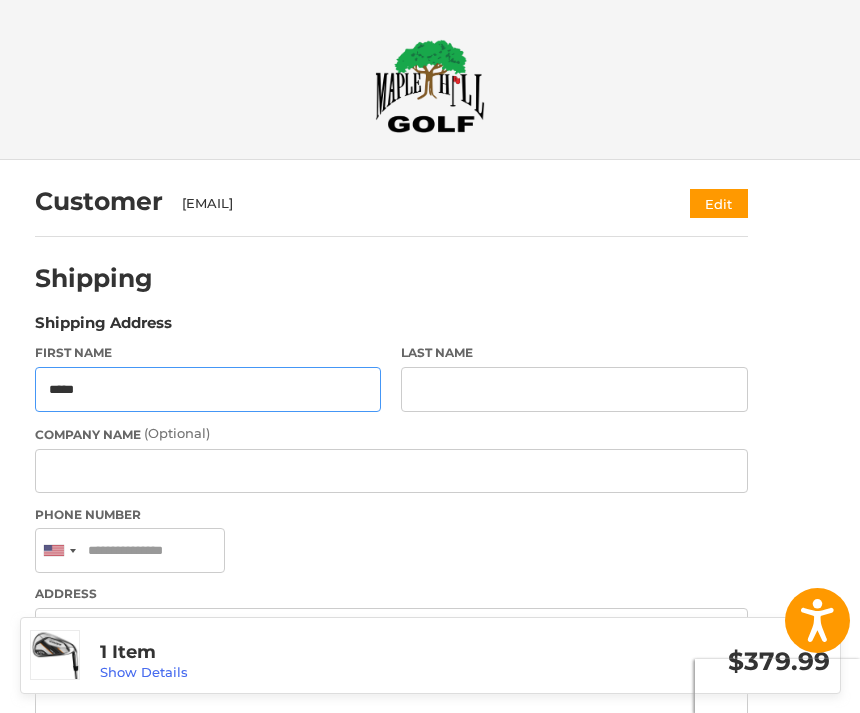 type on "*****" 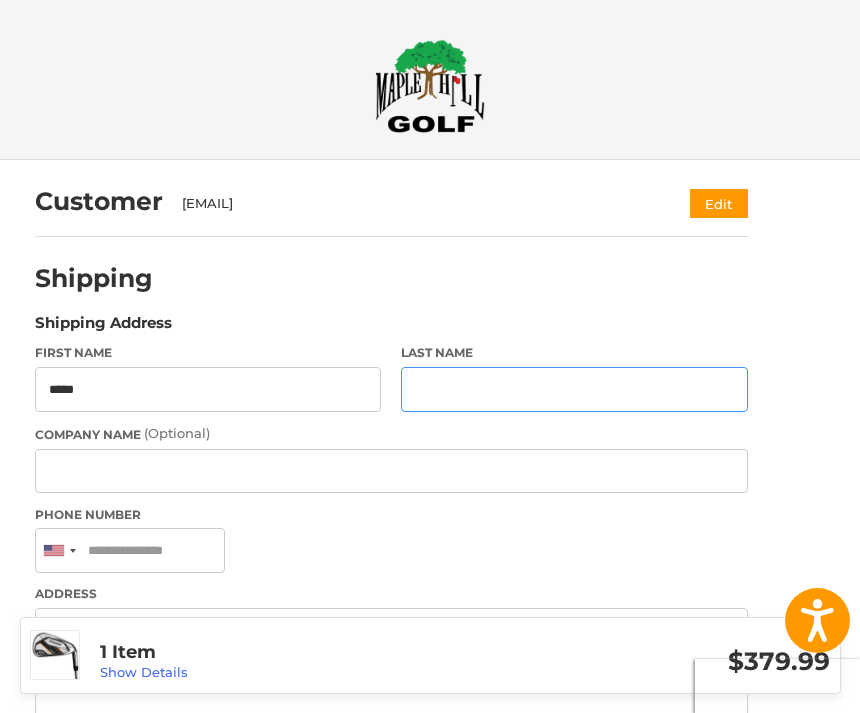 click on "Last Name" at bounding box center [574, 389] 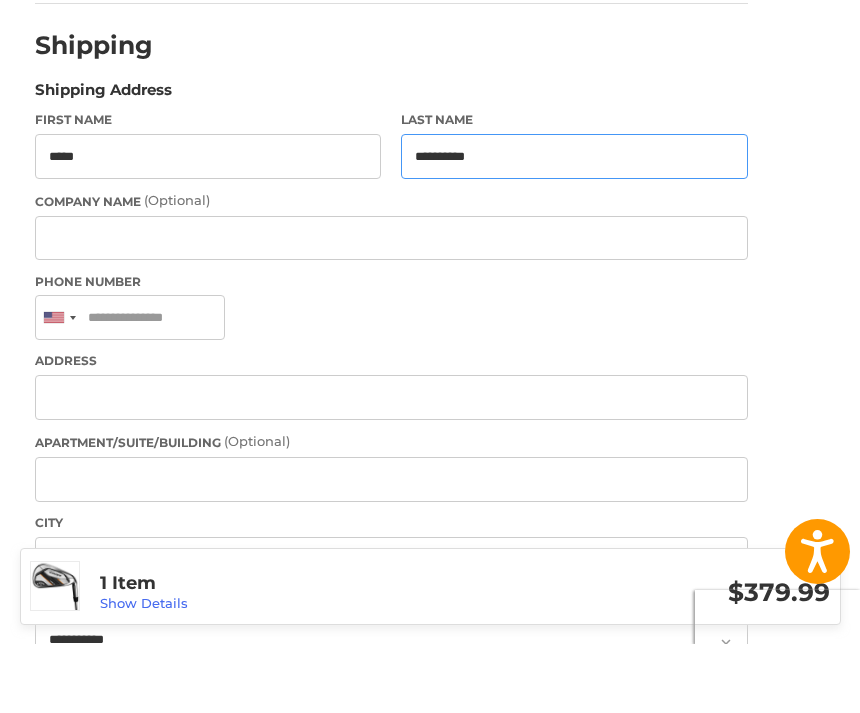 scroll, scrollTop: 174, scrollLeft: 0, axis: vertical 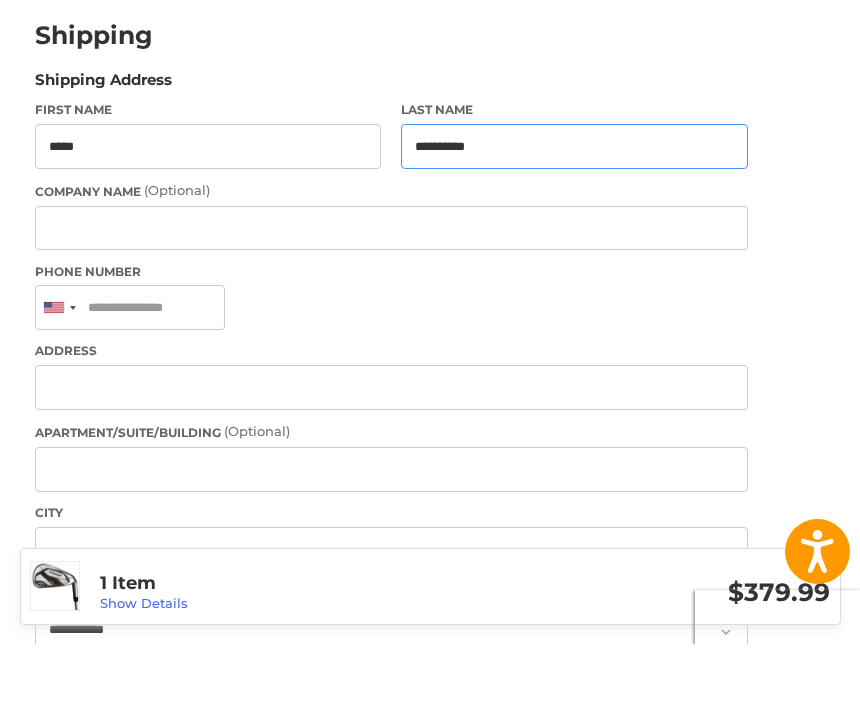 type on "**********" 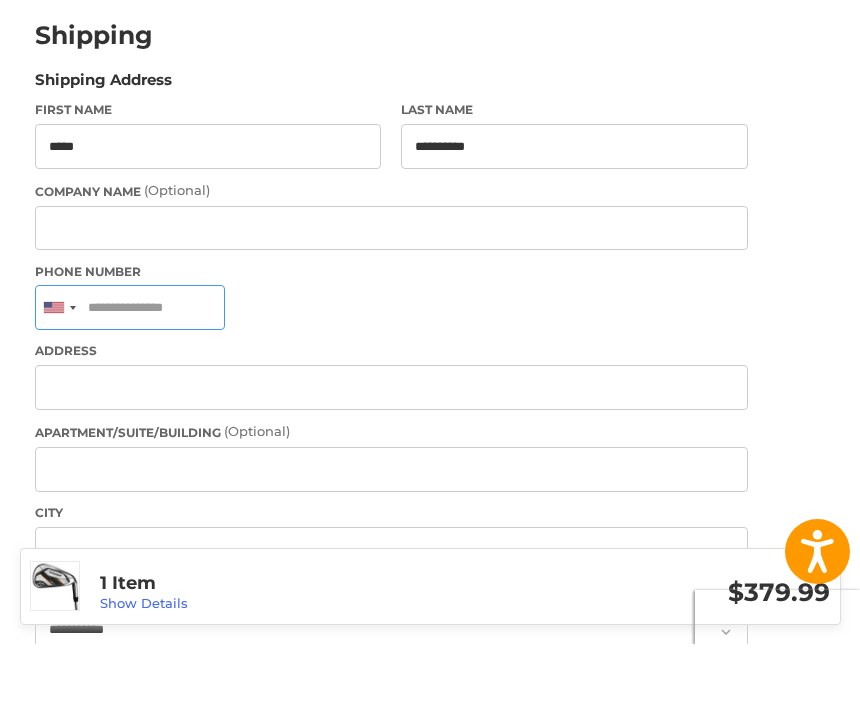 click on "Phone Number" at bounding box center (130, 376) 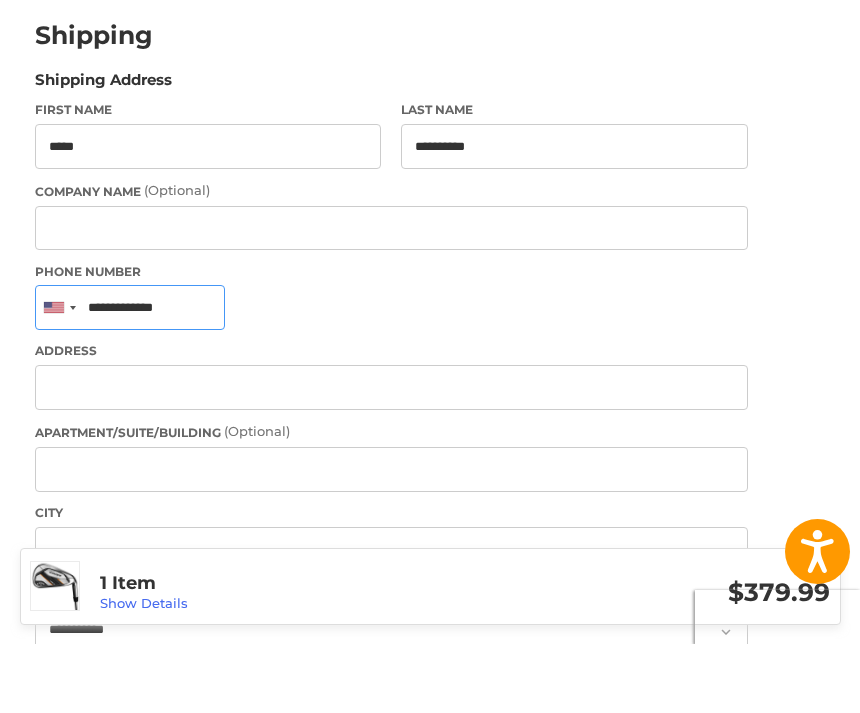 type on "**********" 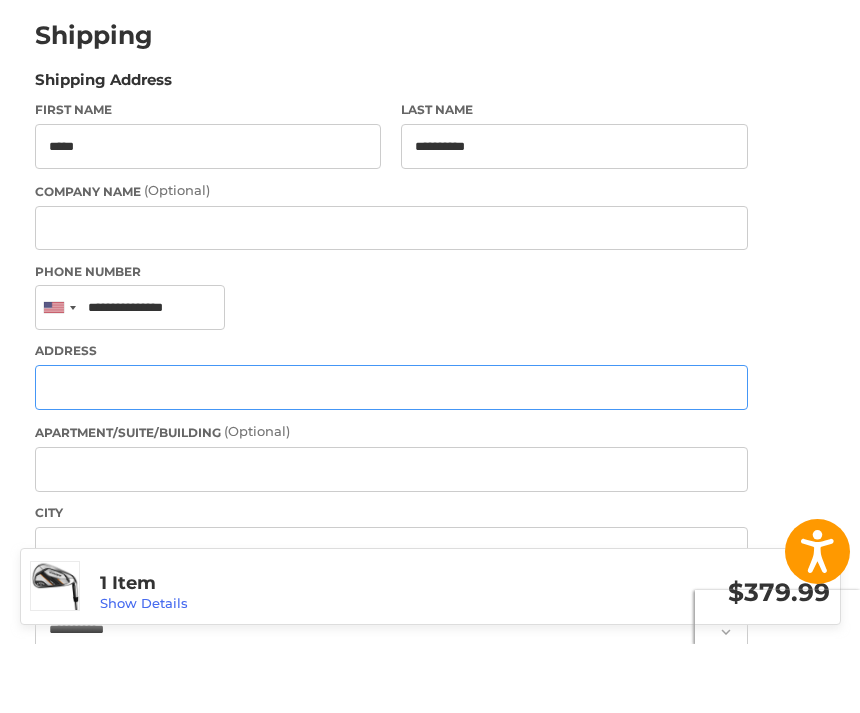 click on "Address" at bounding box center [391, 456] 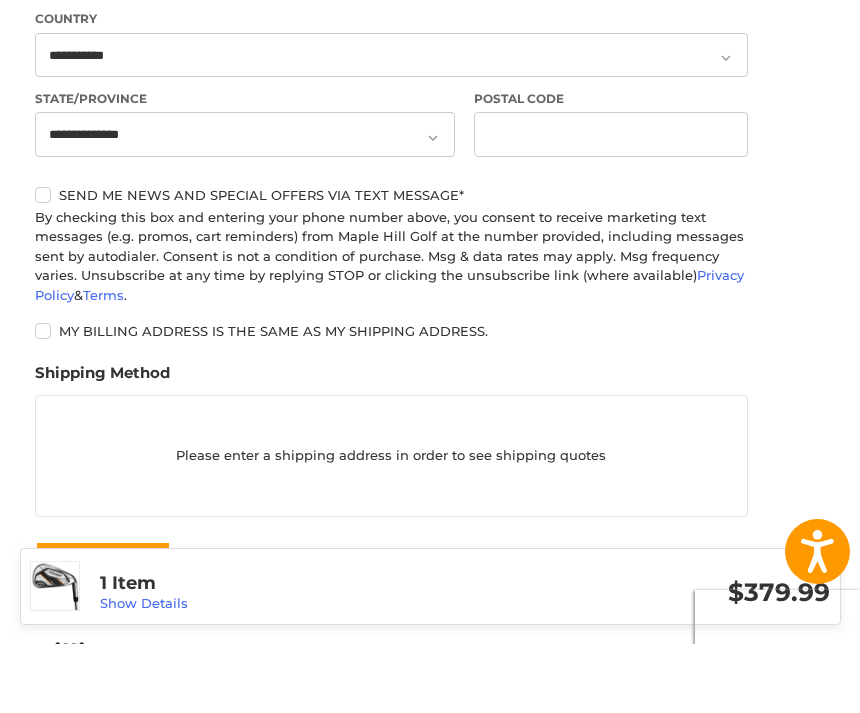 scroll, scrollTop: 758, scrollLeft: 0, axis: vertical 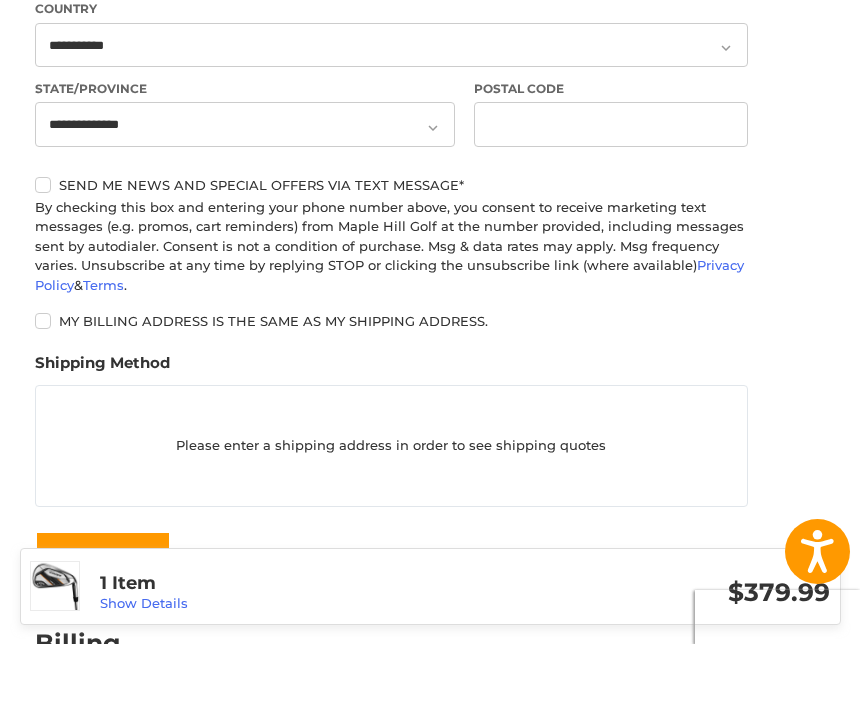 click on "My billing address is the same as my shipping address." at bounding box center [391, 390] 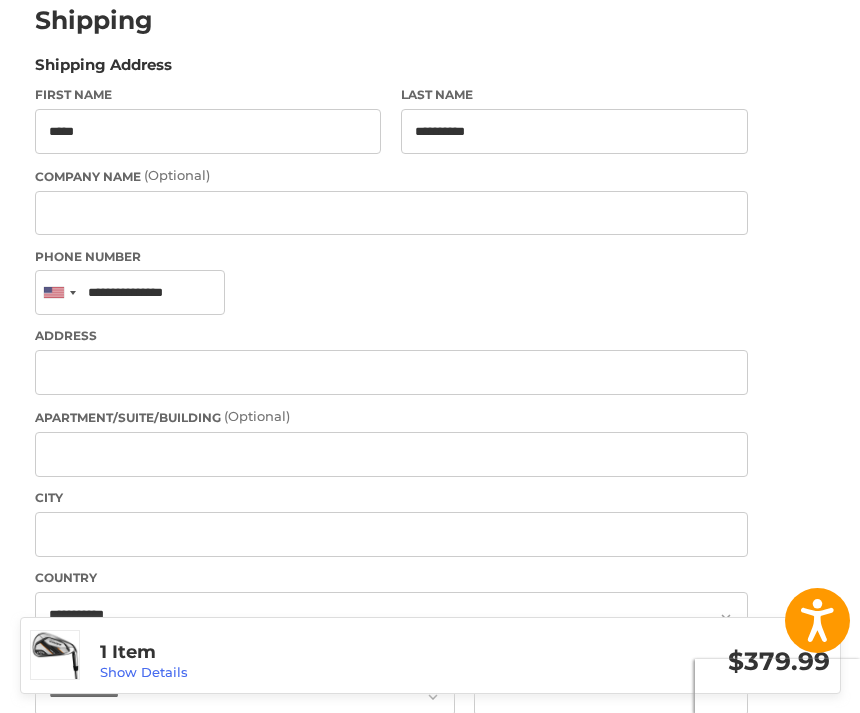scroll, scrollTop: 263, scrollLeft: 0, axis: vertical 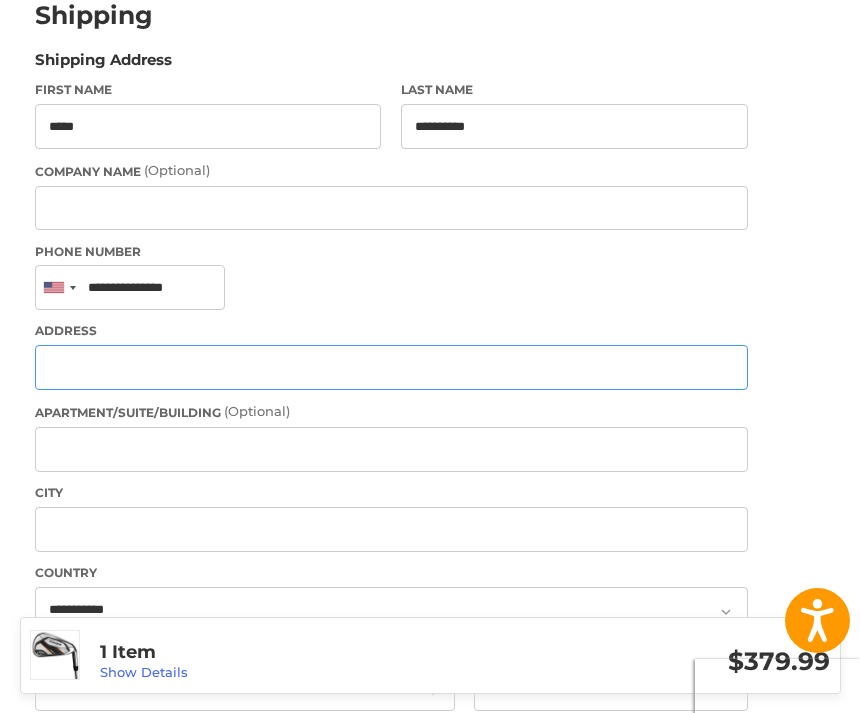 click on "Address" at bounding box center (391, 367) 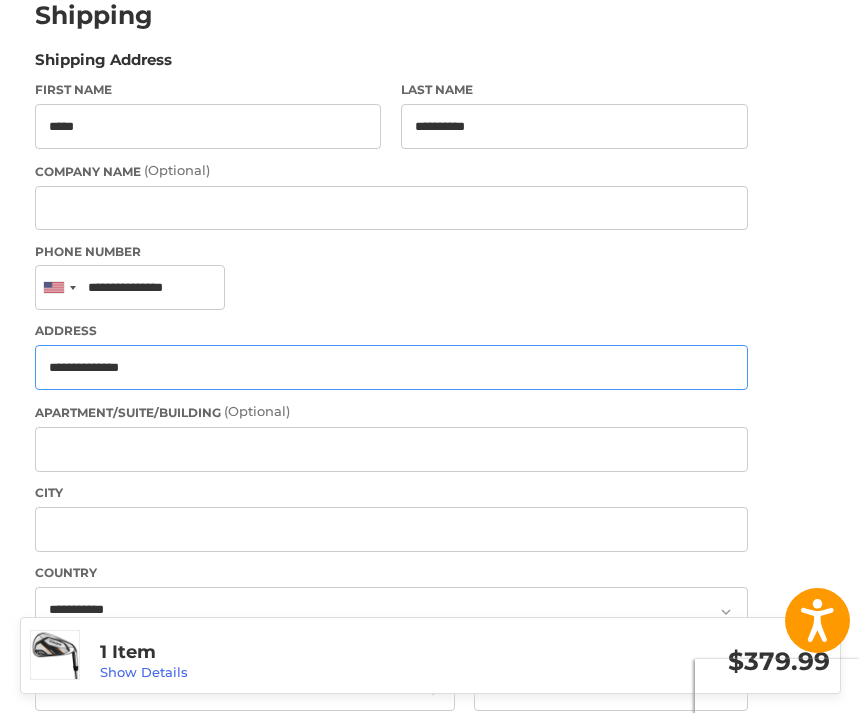 type on "**********" 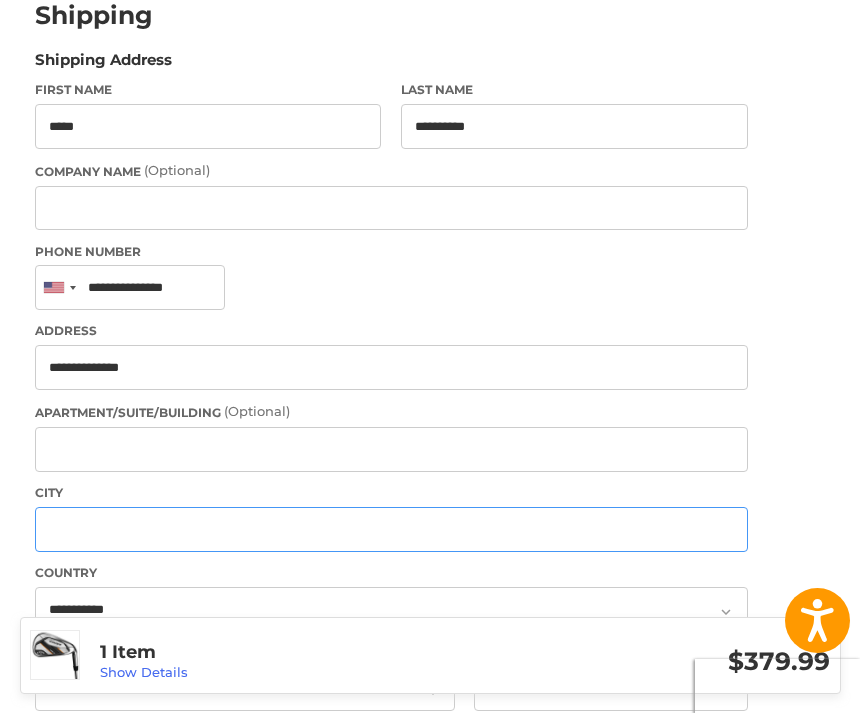 click on "City" at bounding box center (391, 529) 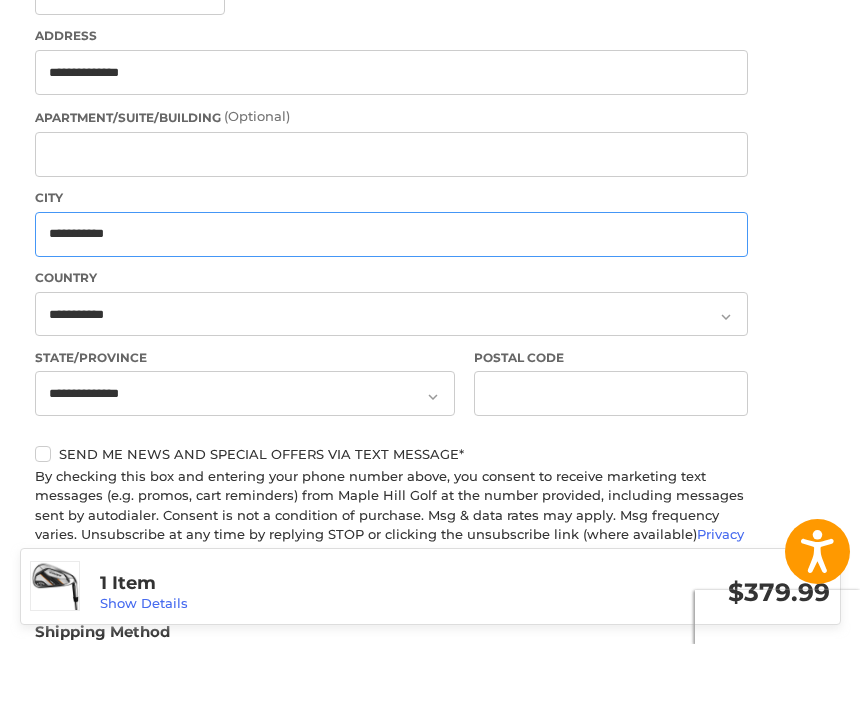 scroll, scrollTop: 510, scrollLeft: 0, axis: vertical 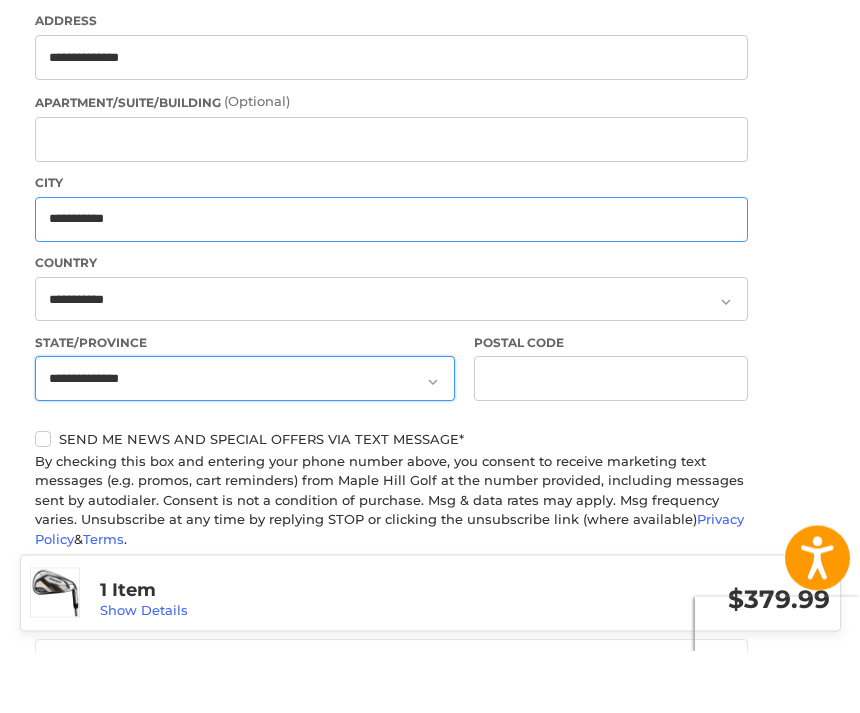 type on "**********" 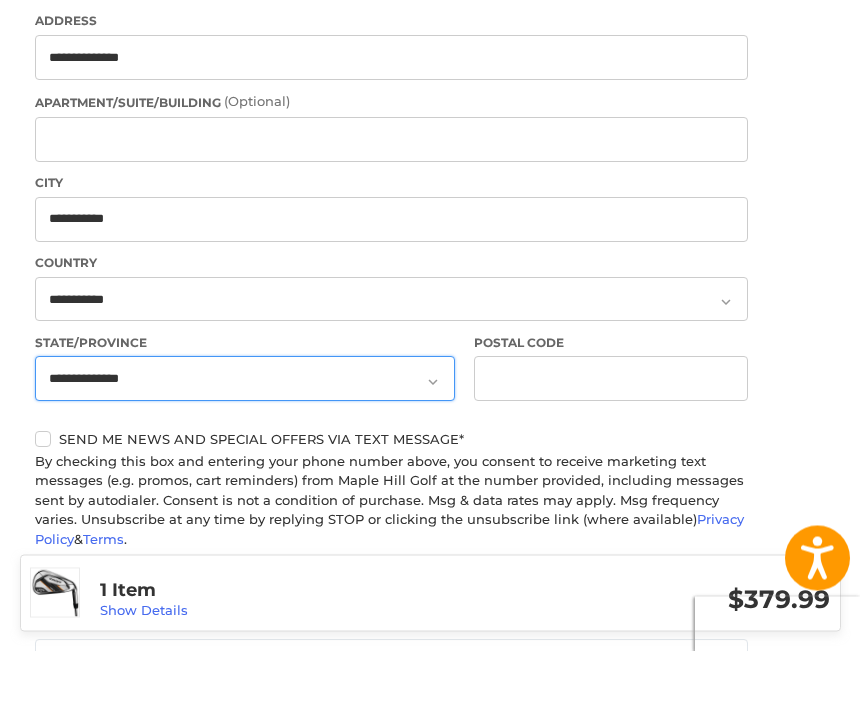 click on "**********" at bounding box center [245, 441] 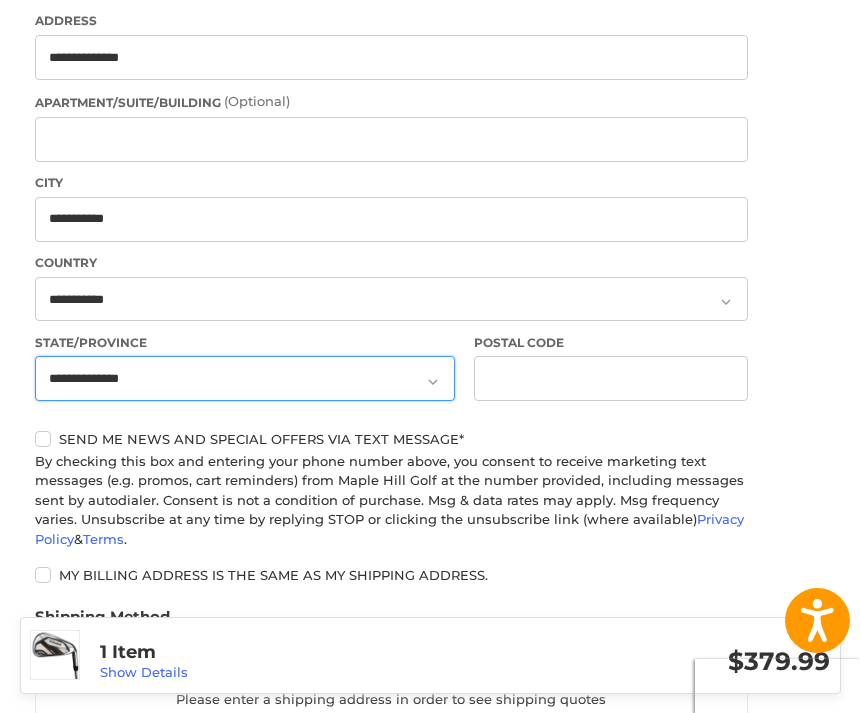 select on "**" 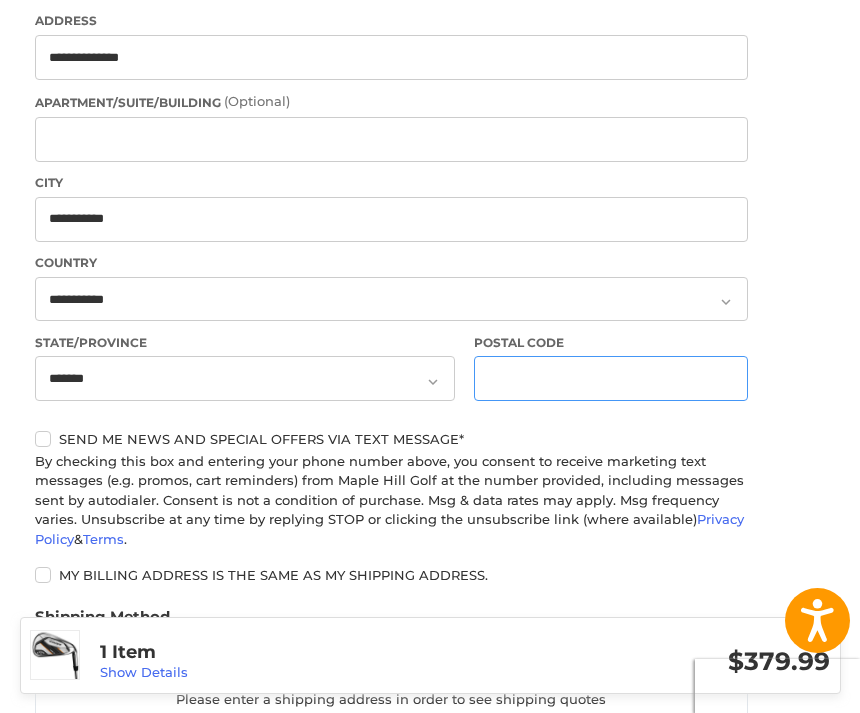 click on "Postal Code" at bounding box center (611, 378) 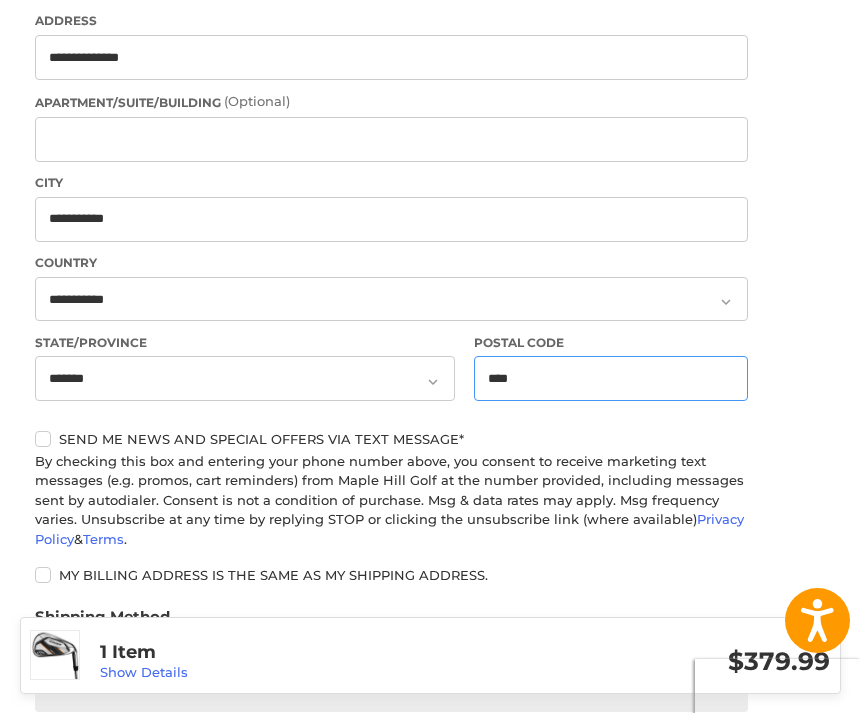 type on "*****" 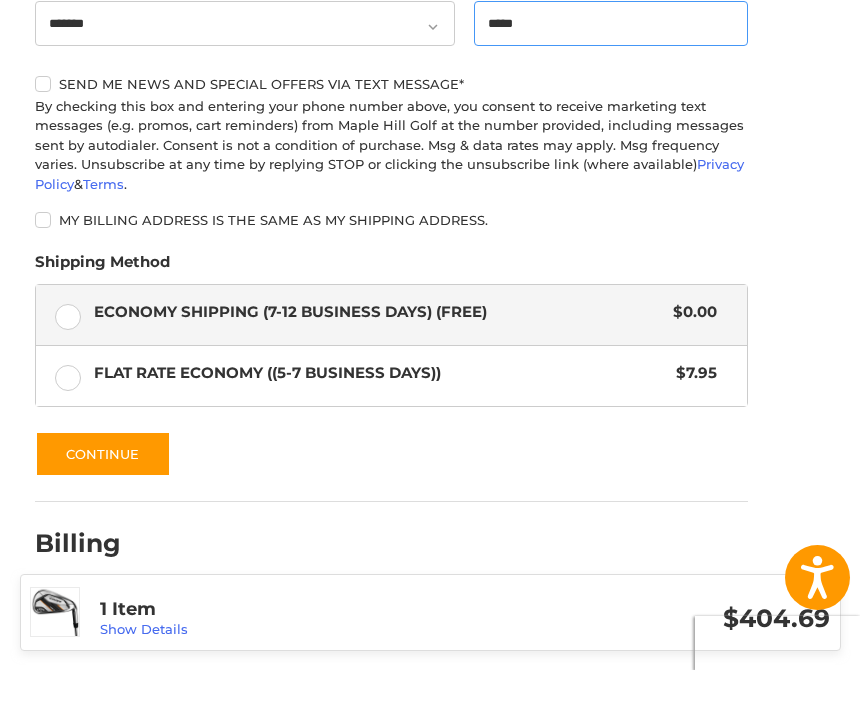 scroll, scrollTop: 966, scrollLeft: 0, axis: vertical 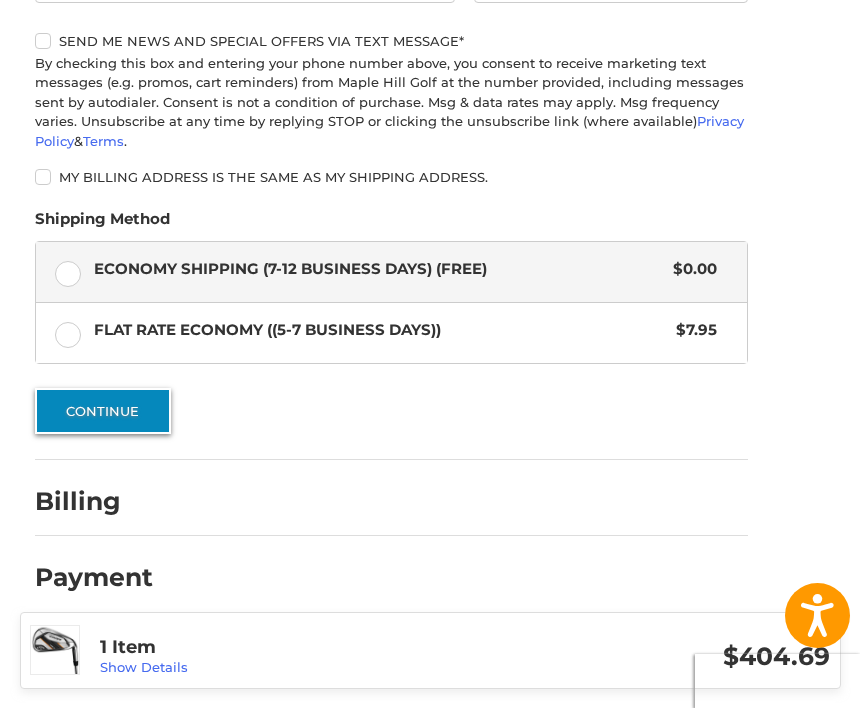 click on "Continue" at bounding box center (103, 416) 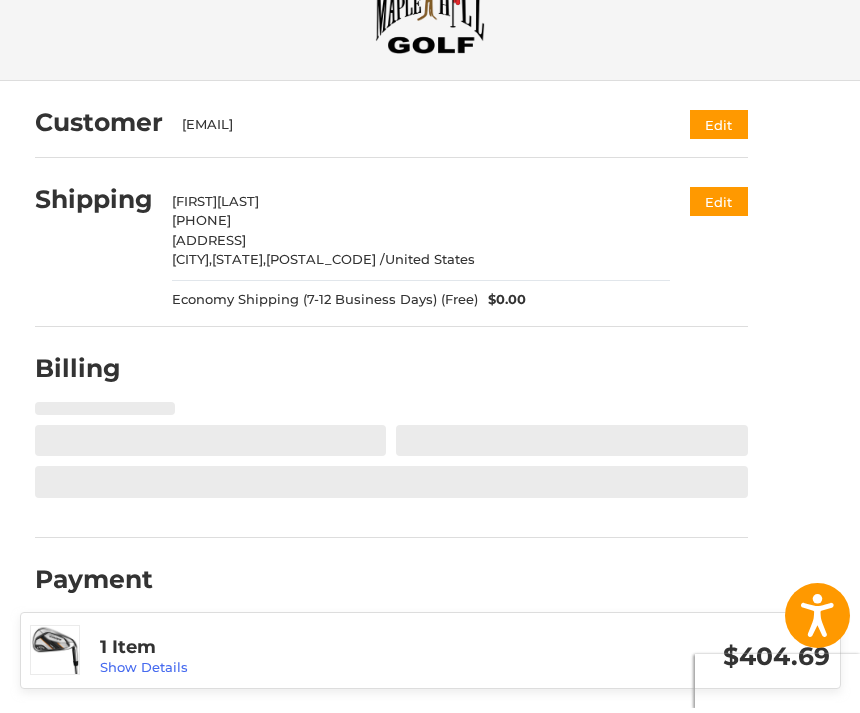 select on "**" 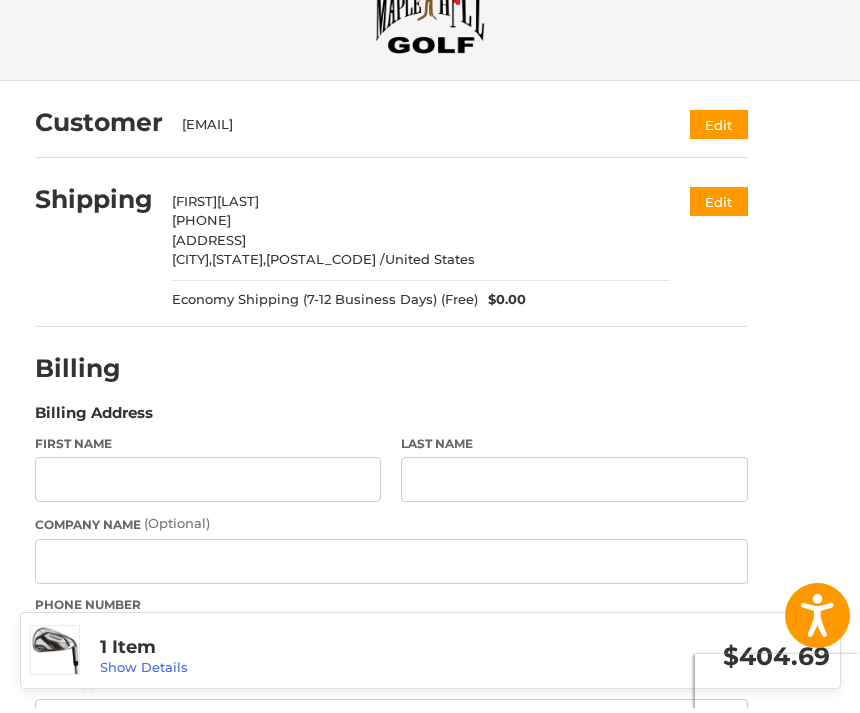 scroll, scrollTop: 79, scrollLeft: 0, axis: vertical 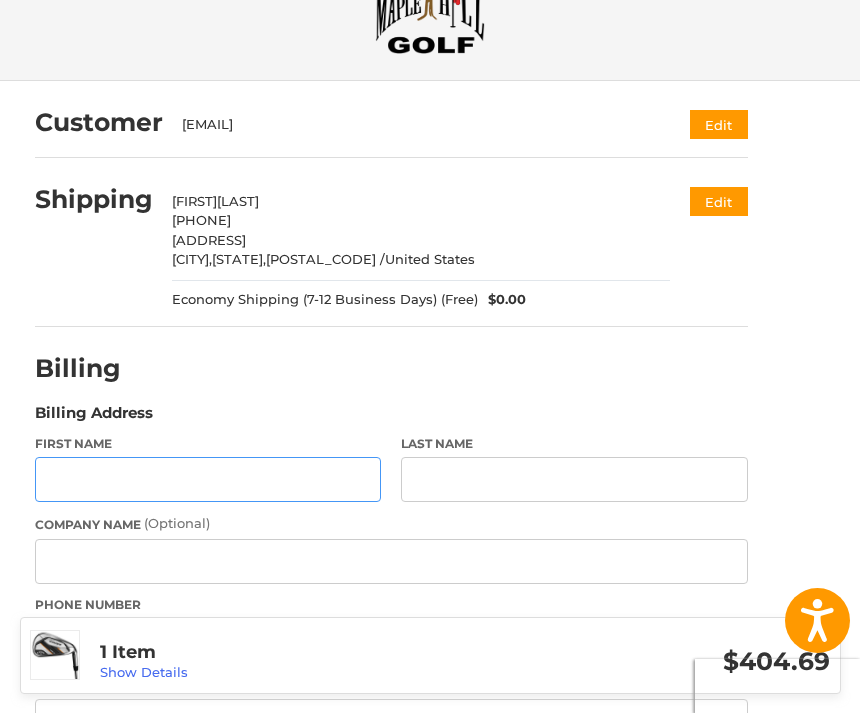 click on "First Name" at bounding box center [208, 479] 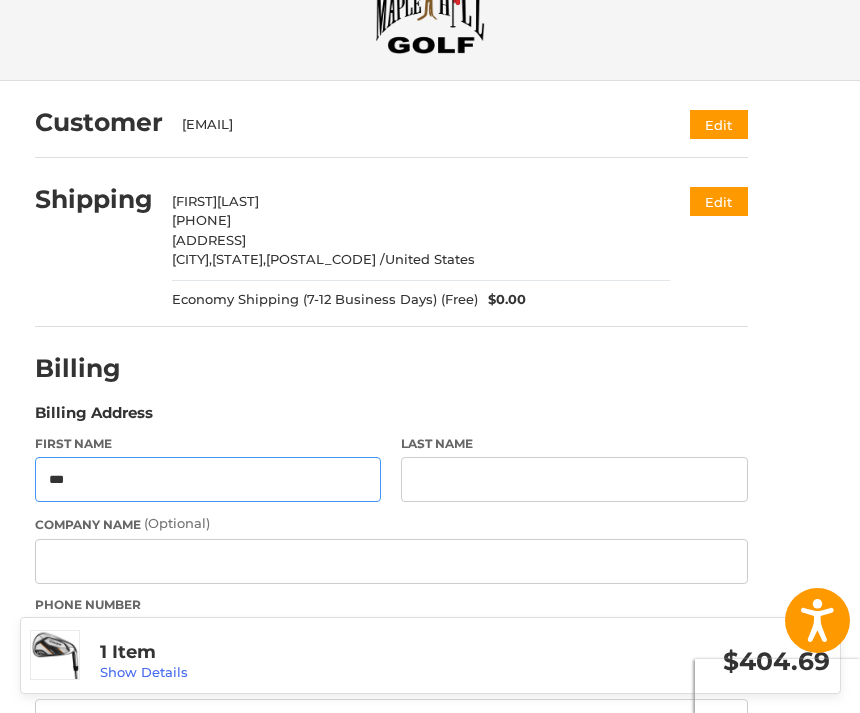 type on "**" 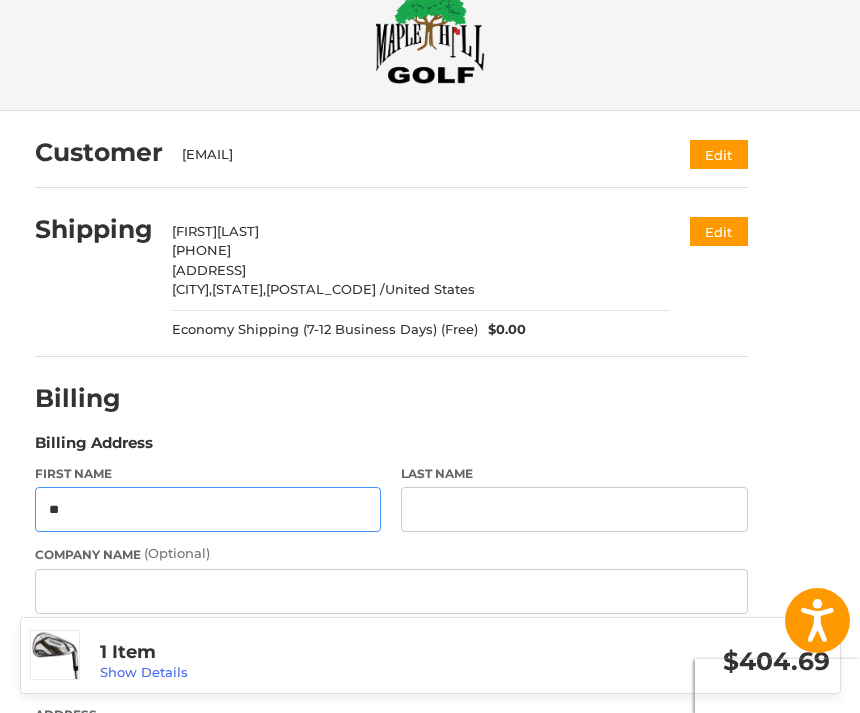 scroll, scrollTop: 0, scrollLeft: 0, axis: both 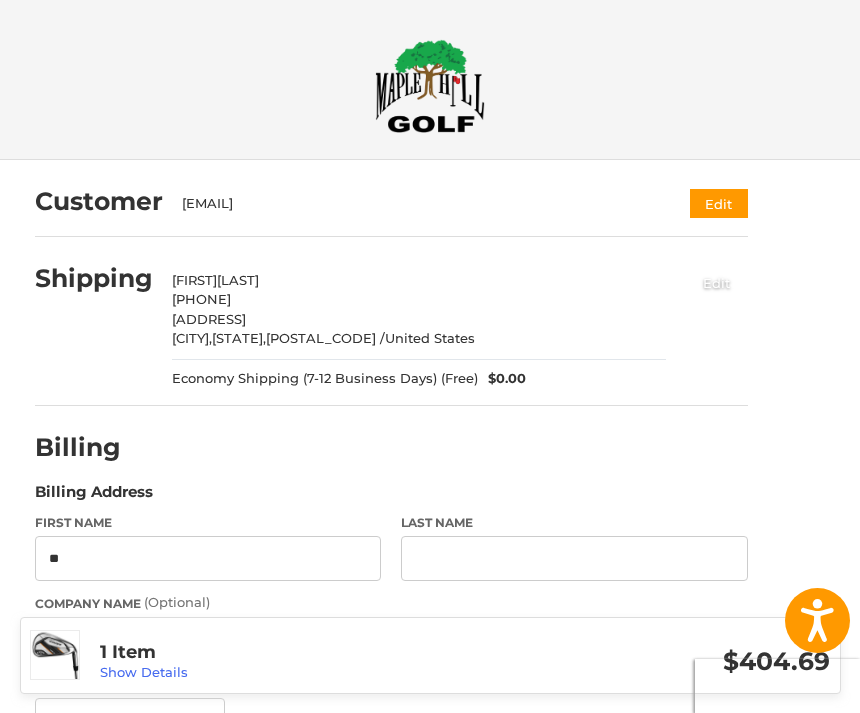 click on "Edit" at bounding box center [717, 282] 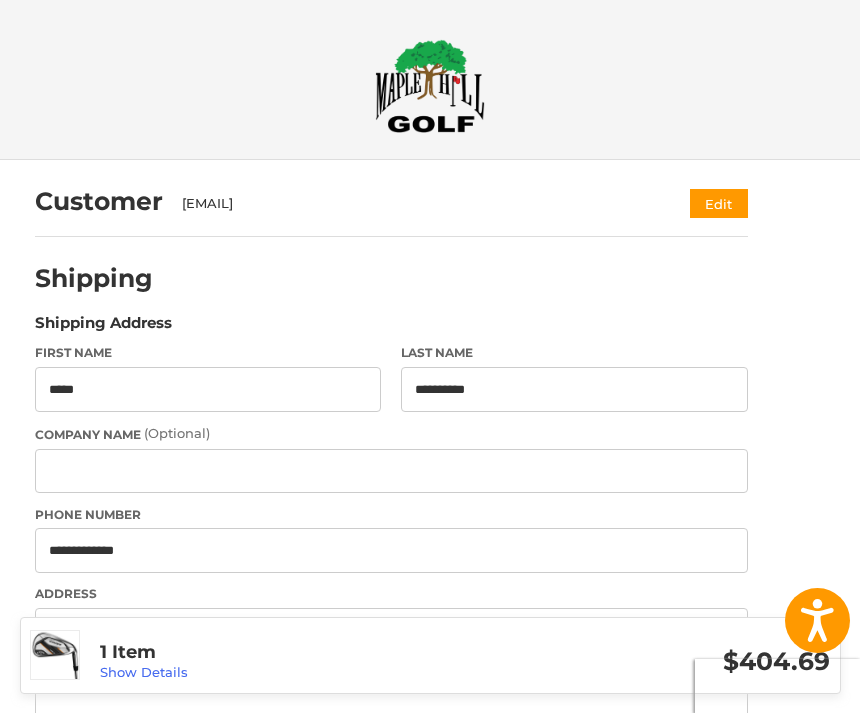 type on "**********" 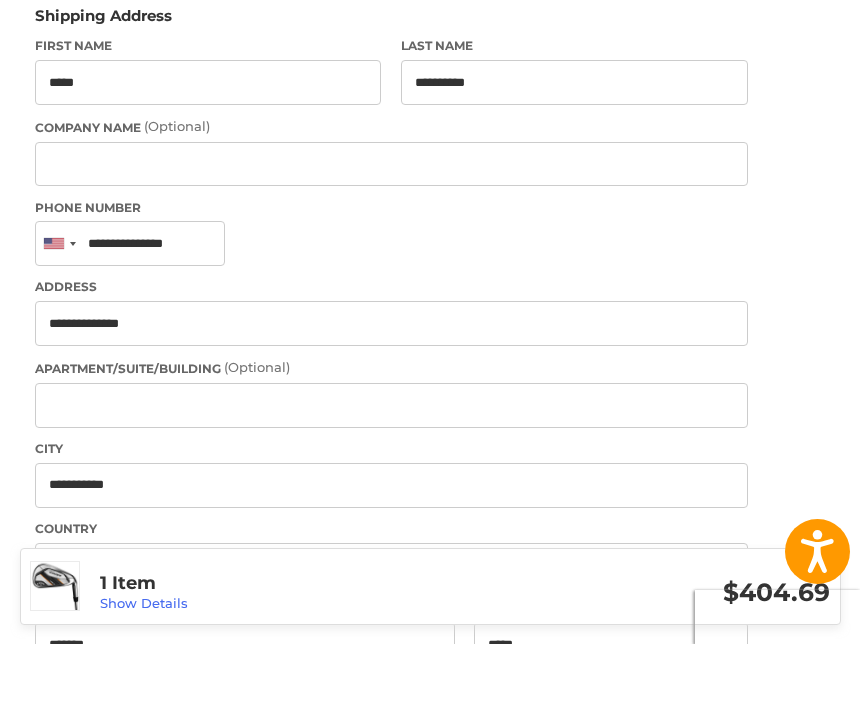 scroll, scrollTop: 239, scrollLeft: 0, axis: vertical 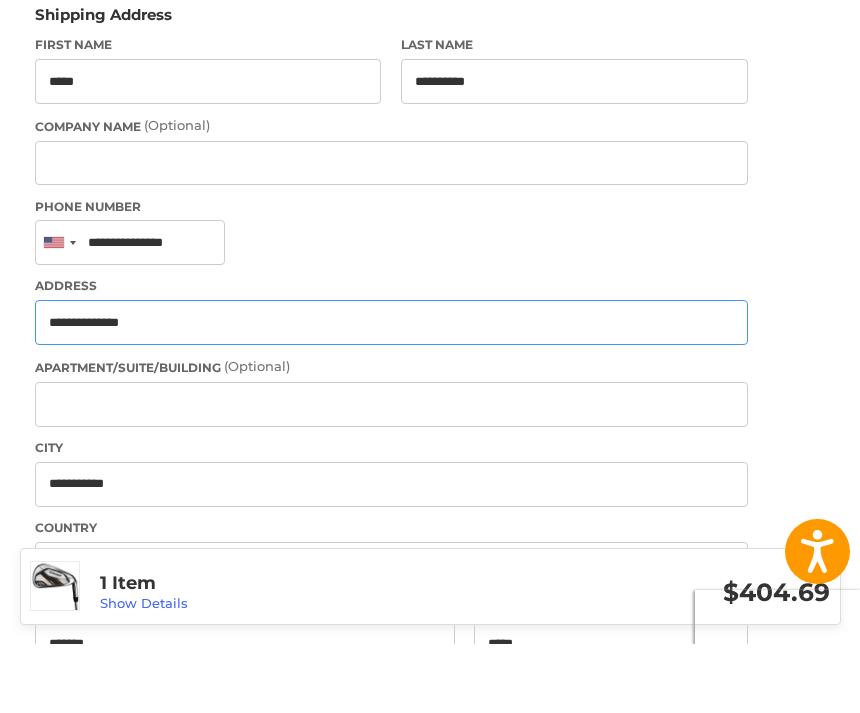 click on "**********" at bounding box center (391, 391) 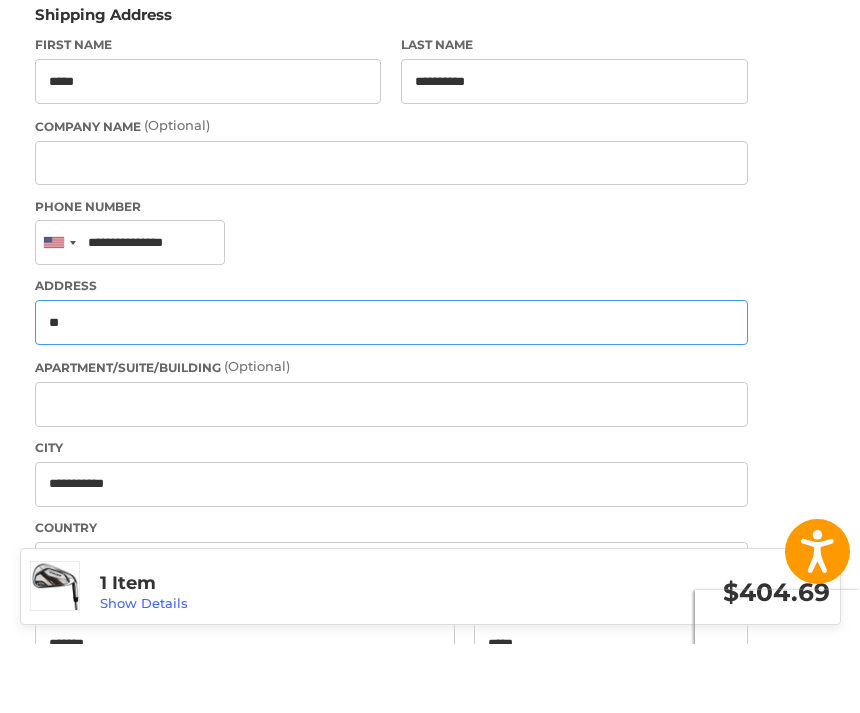 type on "*" 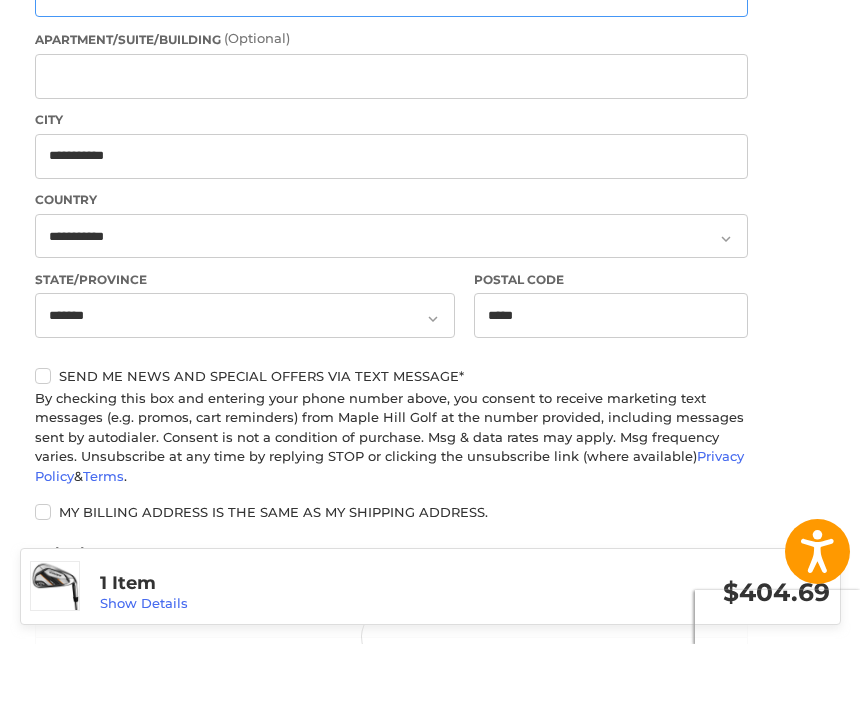 scroll, scrollTop: 575, scrollLeft: 0, axis: vertical 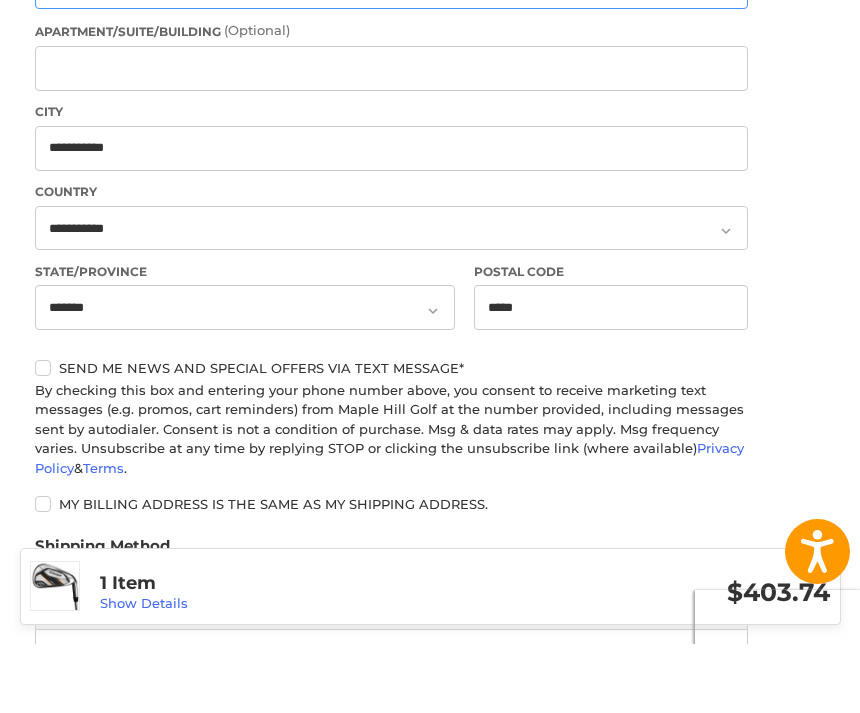 type on "**********" 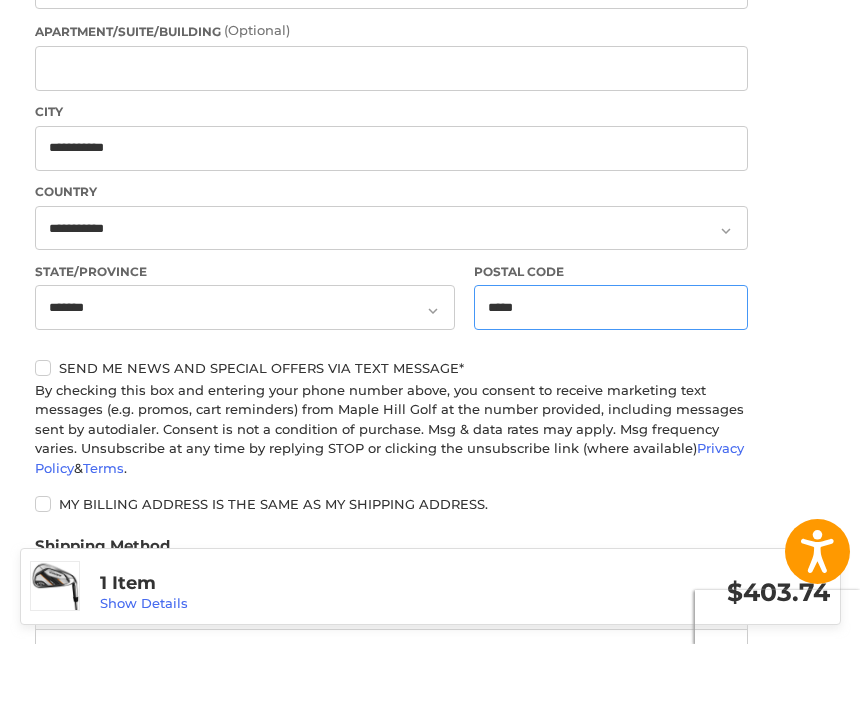click on "*****" at bounding box center [611, 376] 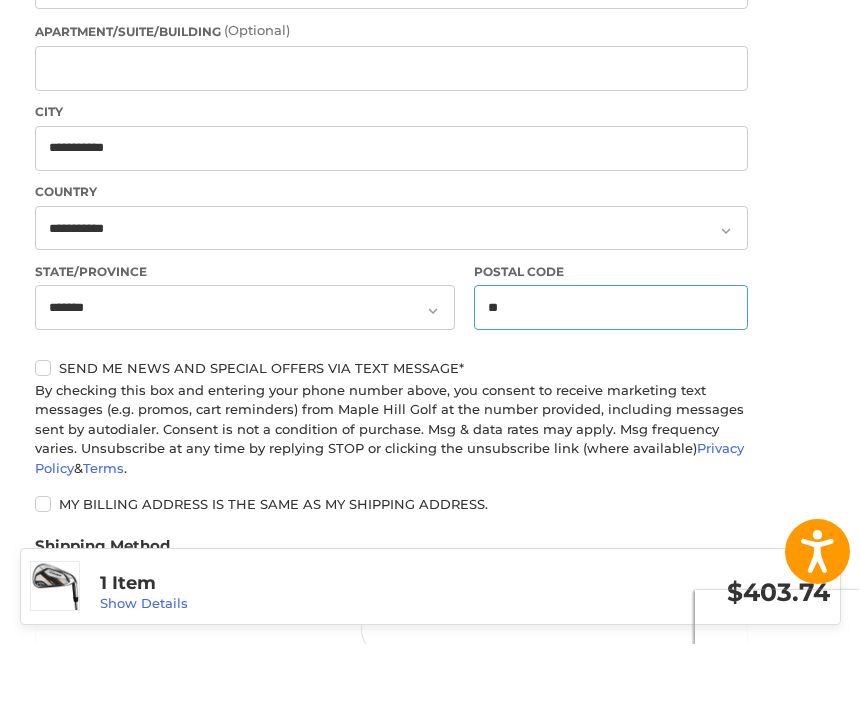 type on "*" 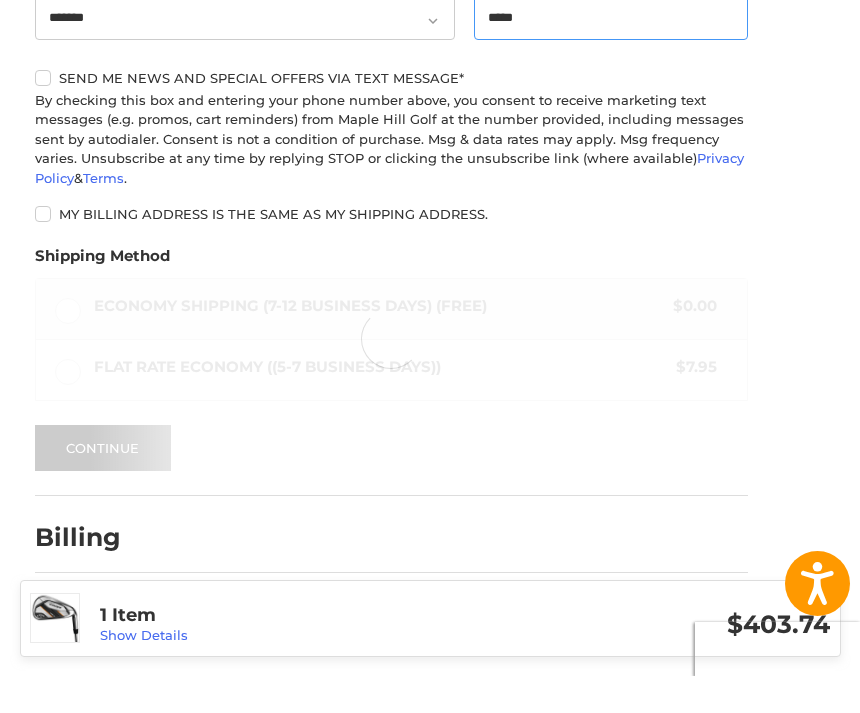 scroll, scrollTop: 966, scrollLeft: 0, axis: vertical 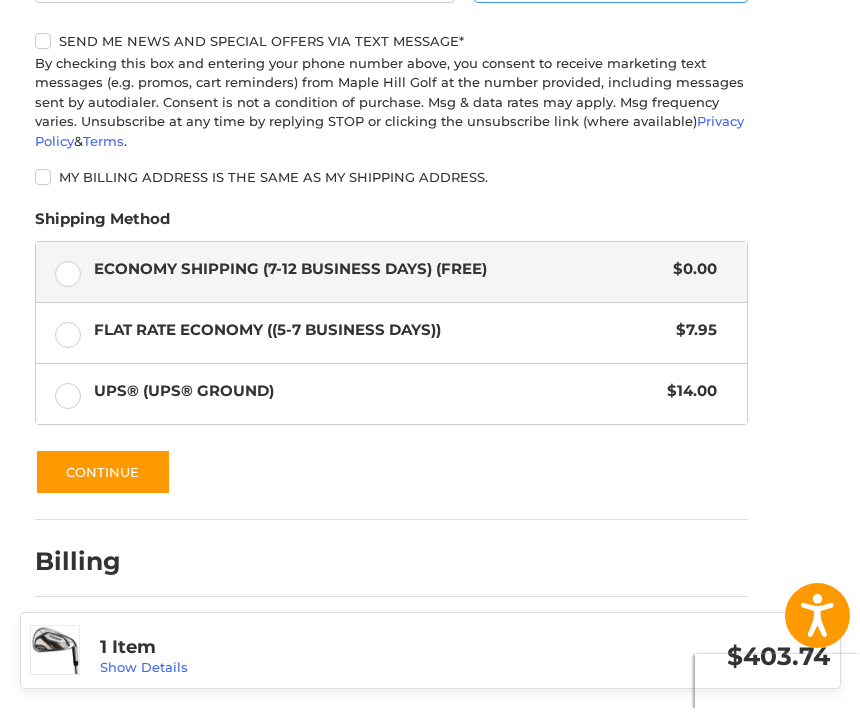 type on "*****" 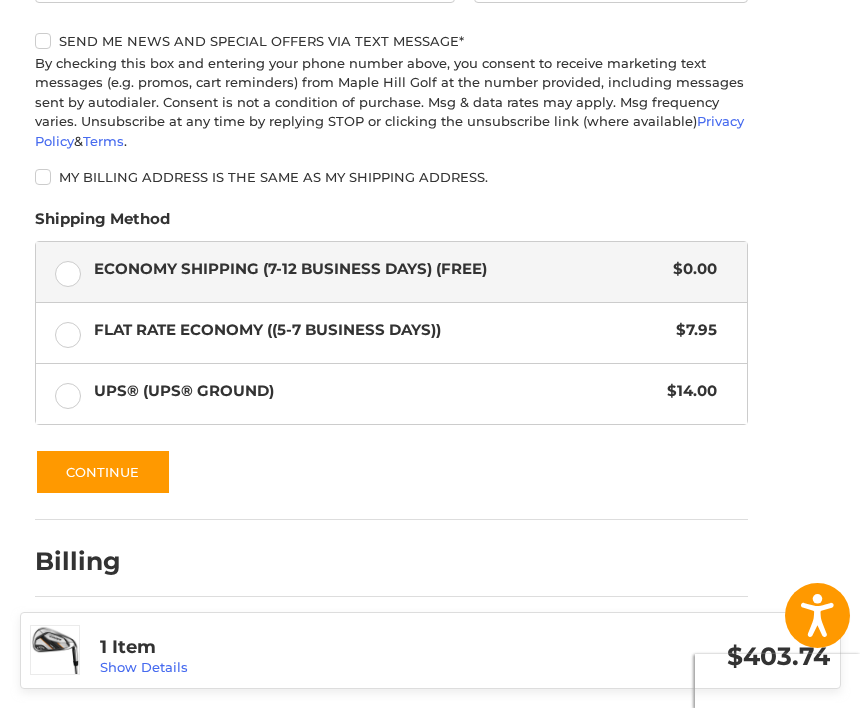 click on "Economy Shipping (7-12 Business Days) (Free) $0.00" at bounding box center [391, 277] 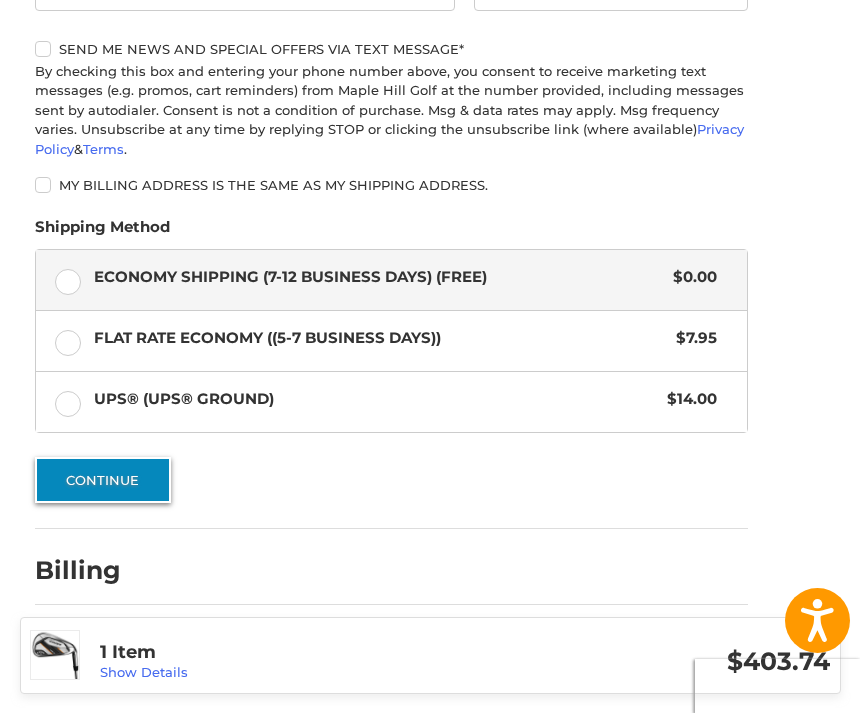 click on "Continue" at bounding box center [103, 480] 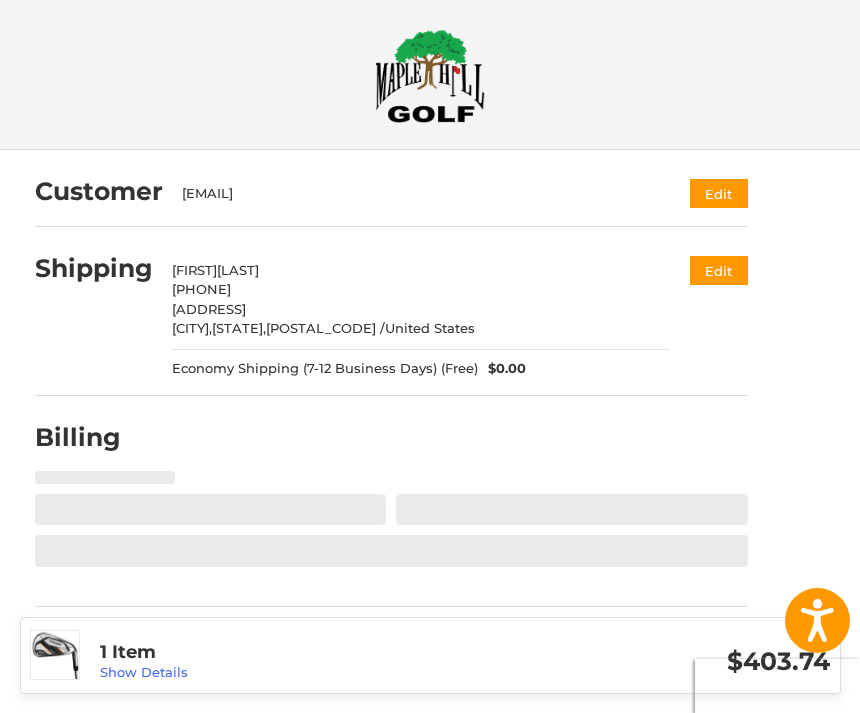 select on "**" 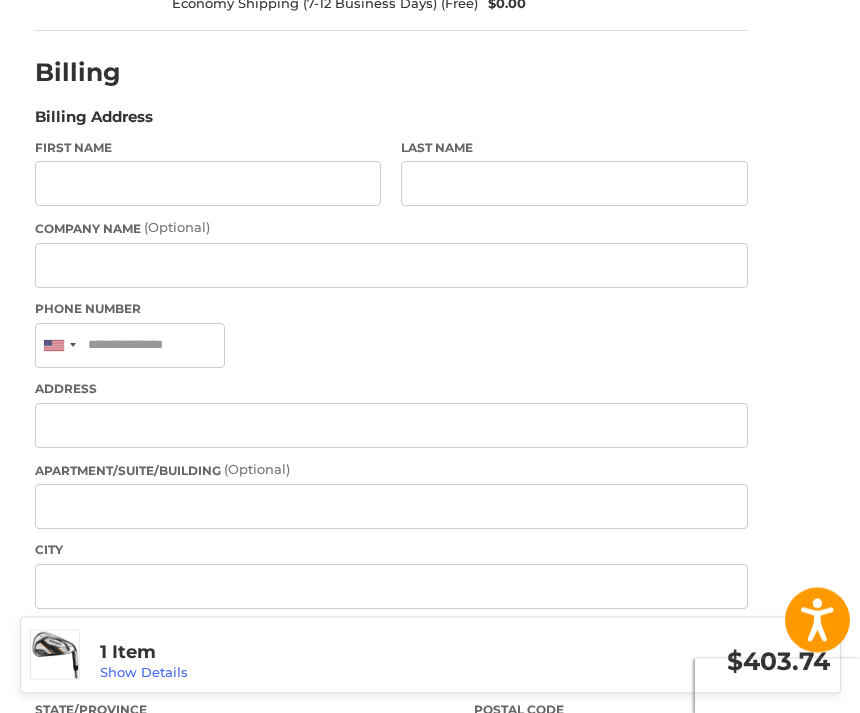 scroll, scrollTop: 377, scrollLeft: 0, axis: vertical 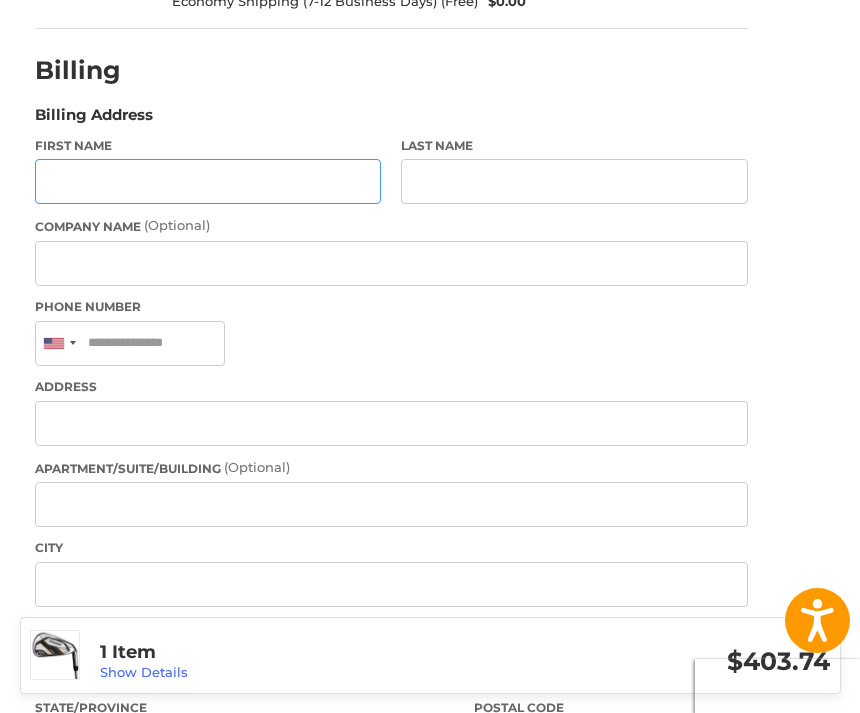 click on "First Name" at bounding box center (208, 181) 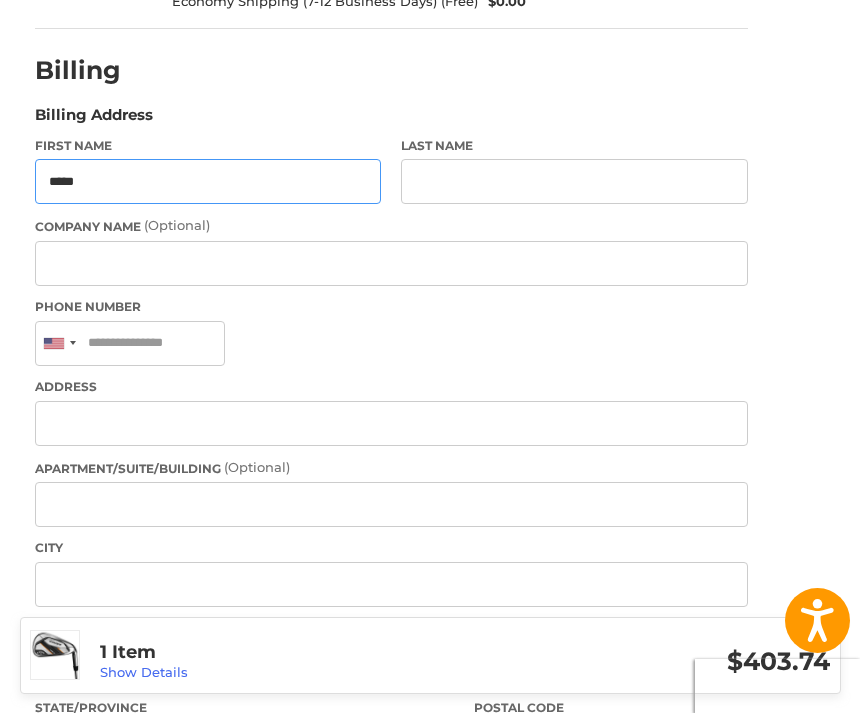 type on "*****" 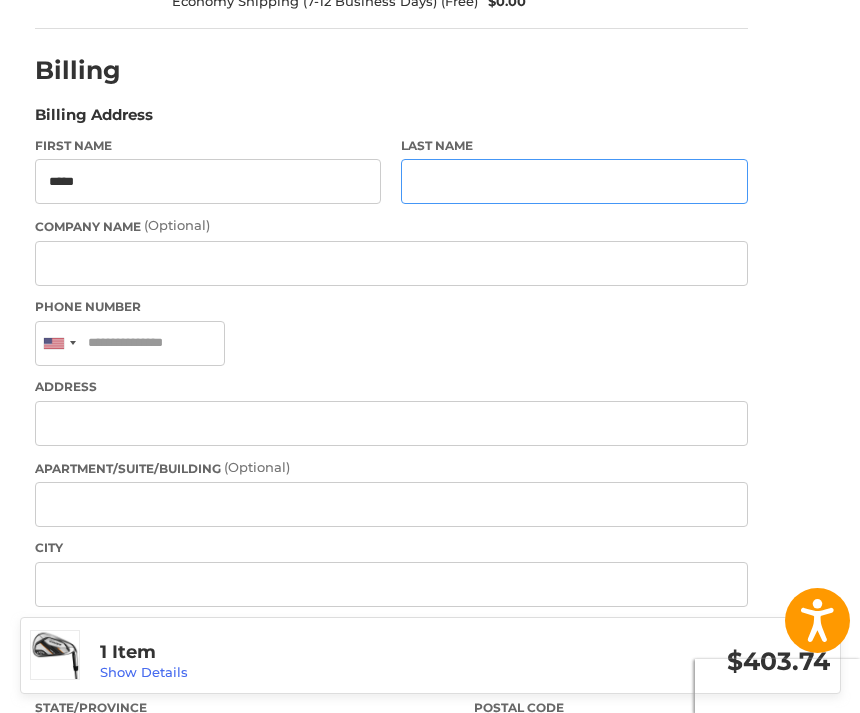 click on "Last Name" at bounding box center [574, 181] 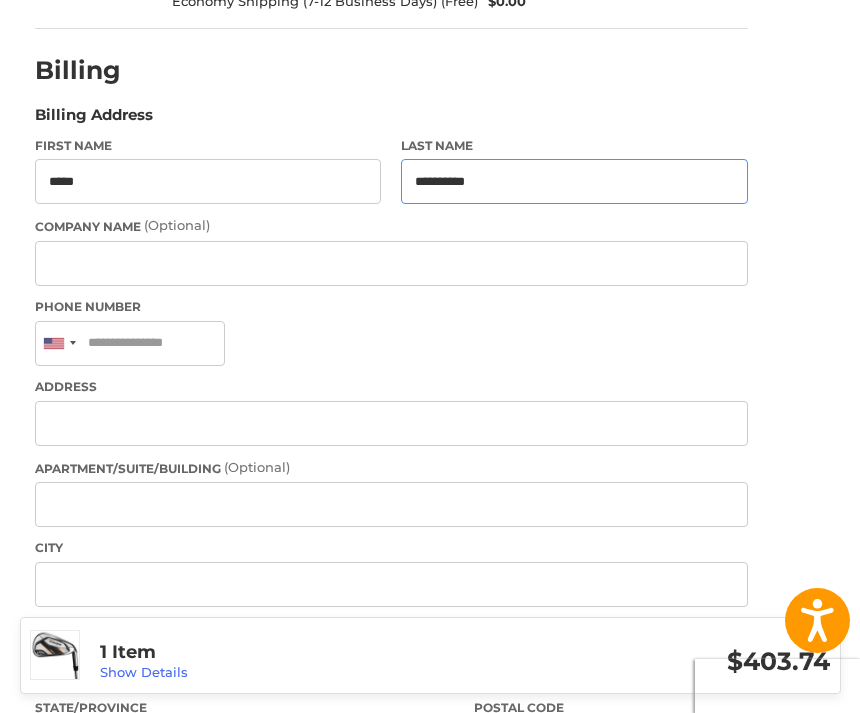 type on "**********" 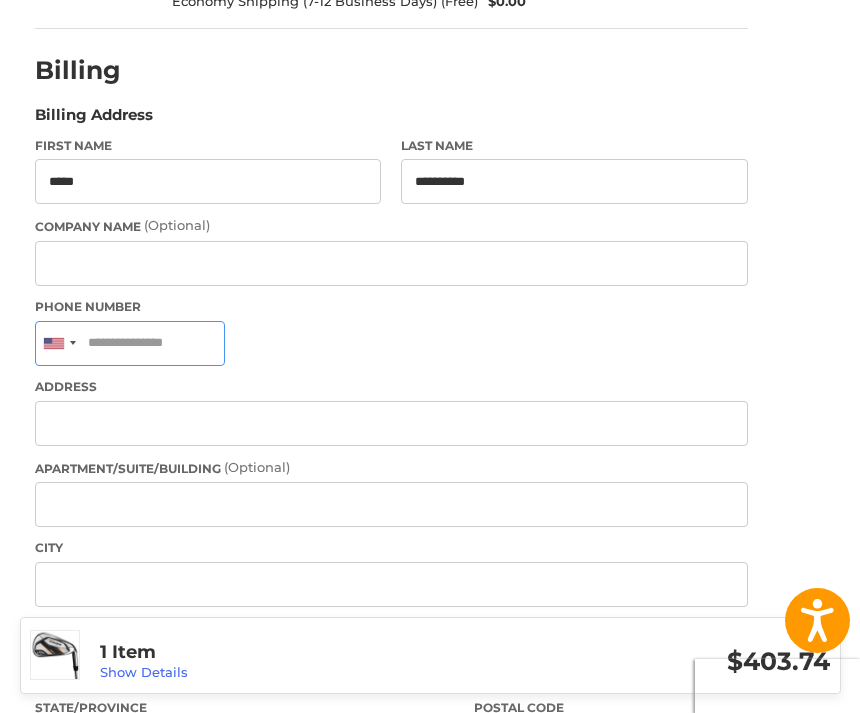 click on "Phone Number" at bounding box center [130, 343] 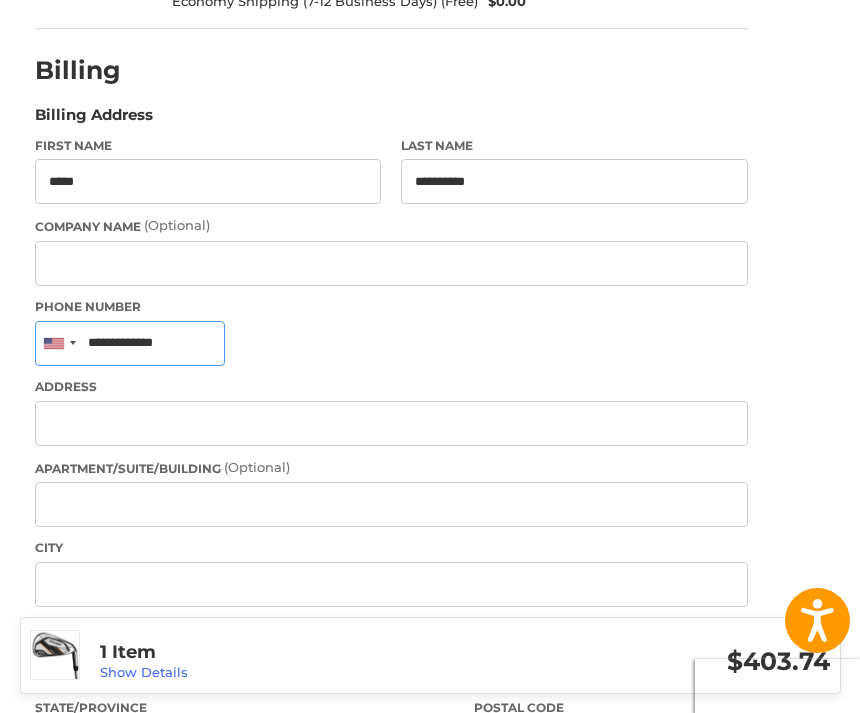 type on "**********" 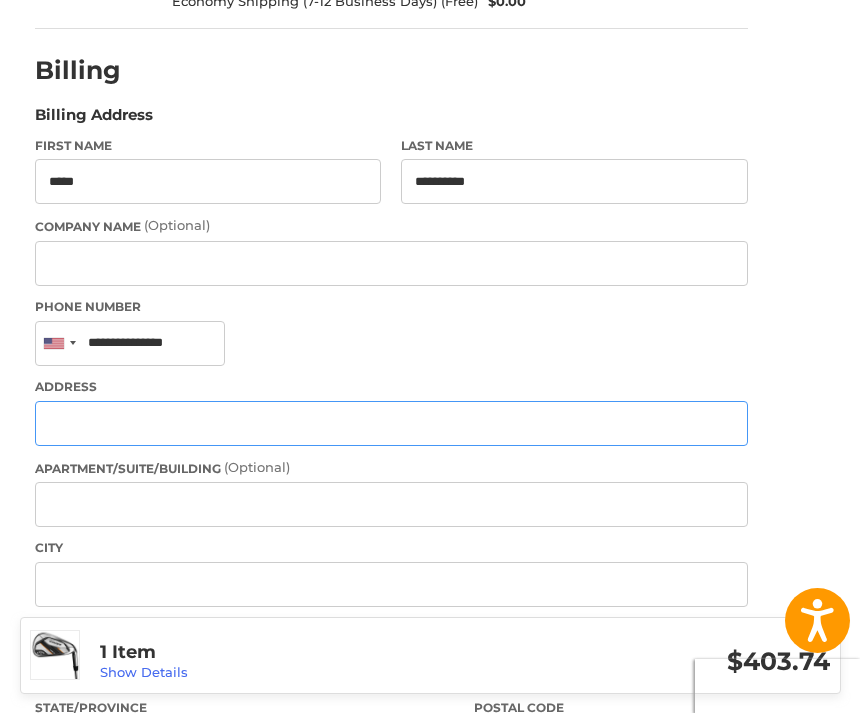 click on "Address" at bounding box center (391, 423) 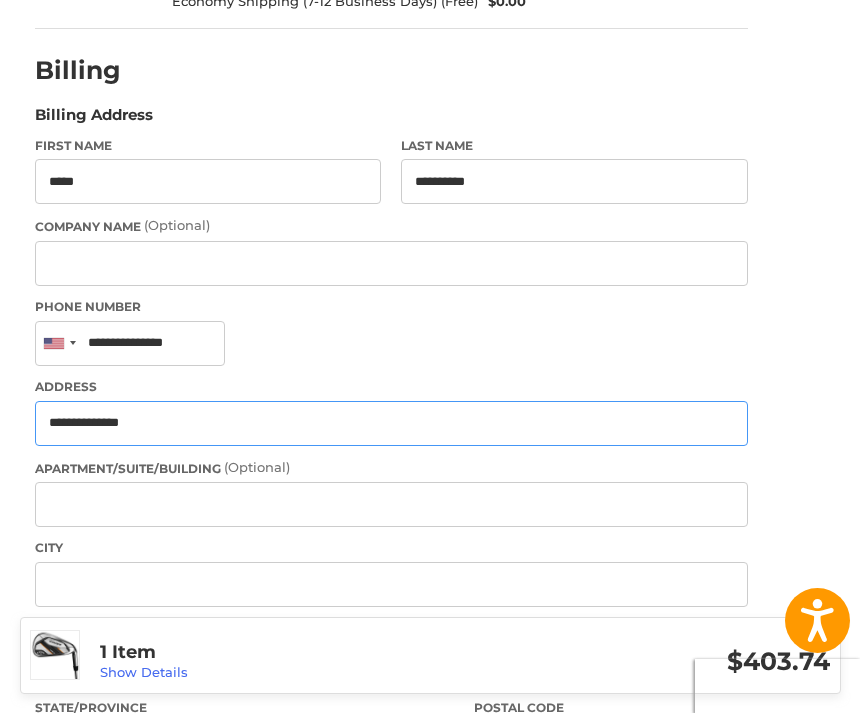 type on "**********" 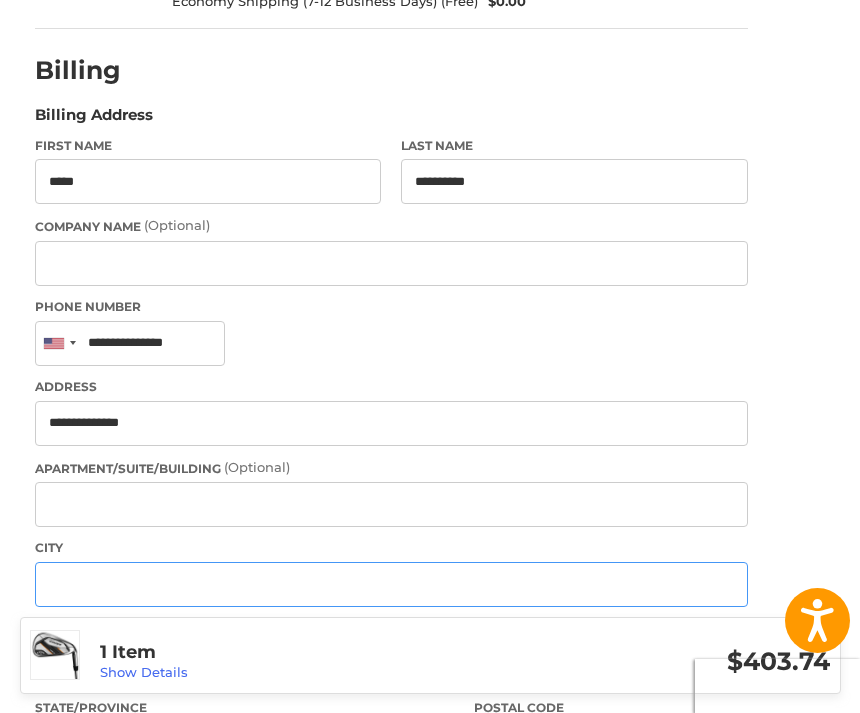 click on "City" at bounding box center (391, 584) 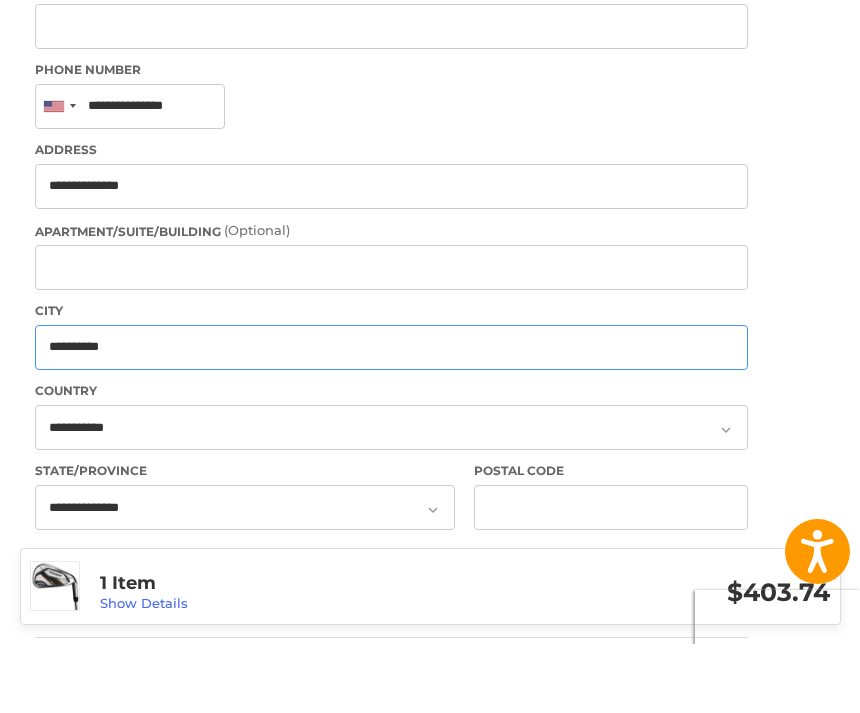 scroll, scrollTop: 546, scrollLeft: 0, axis: vertical 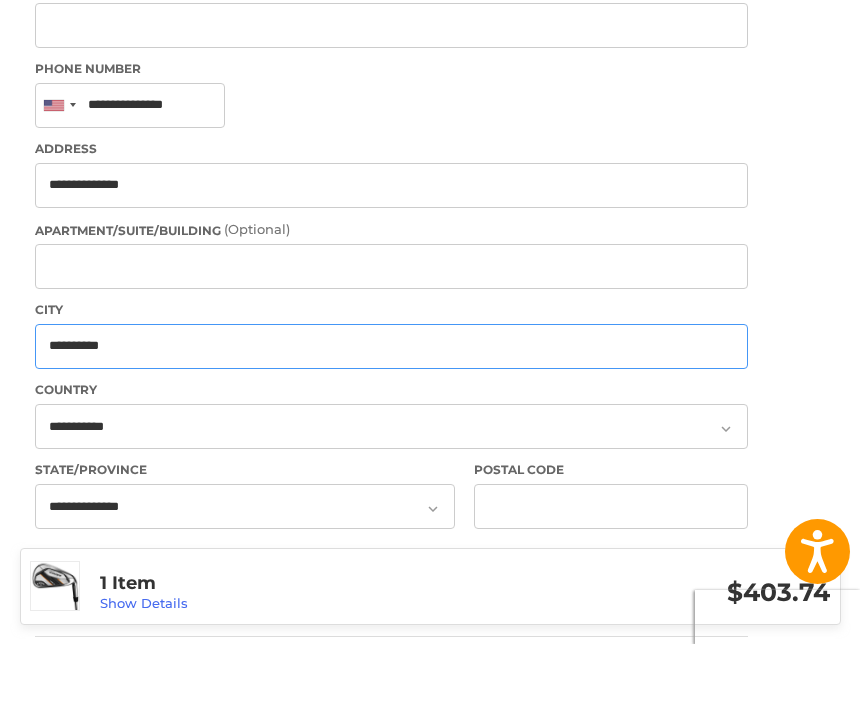 type on "**********" 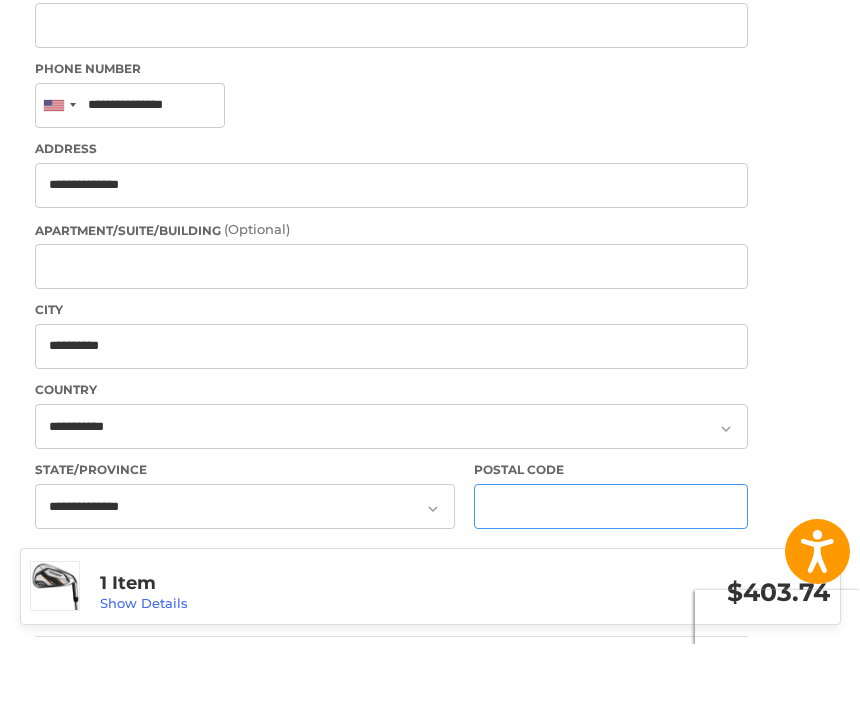 click on "Postal Code" at bounding box center [611, 575] 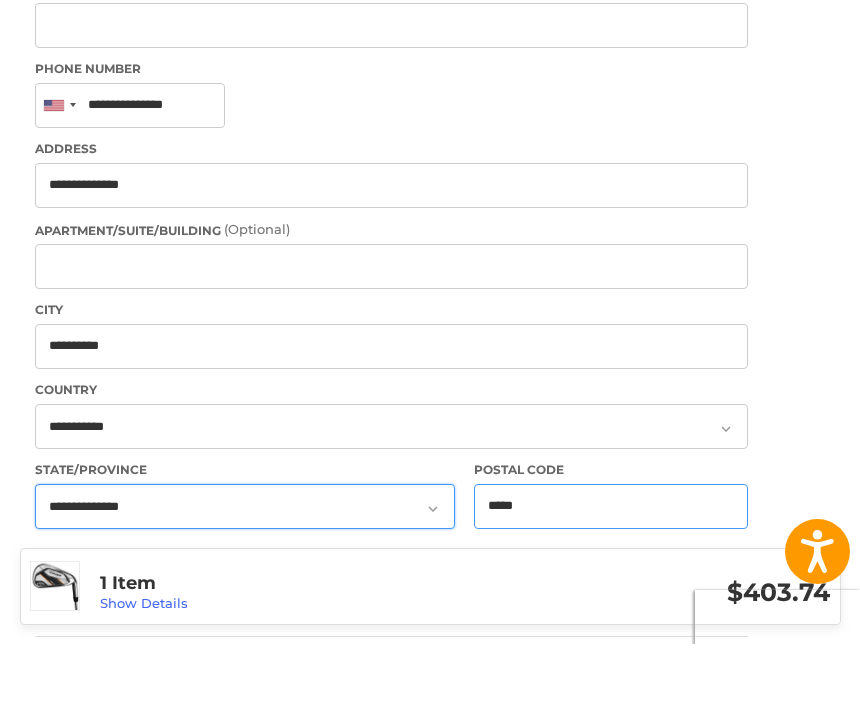 type on "*****" 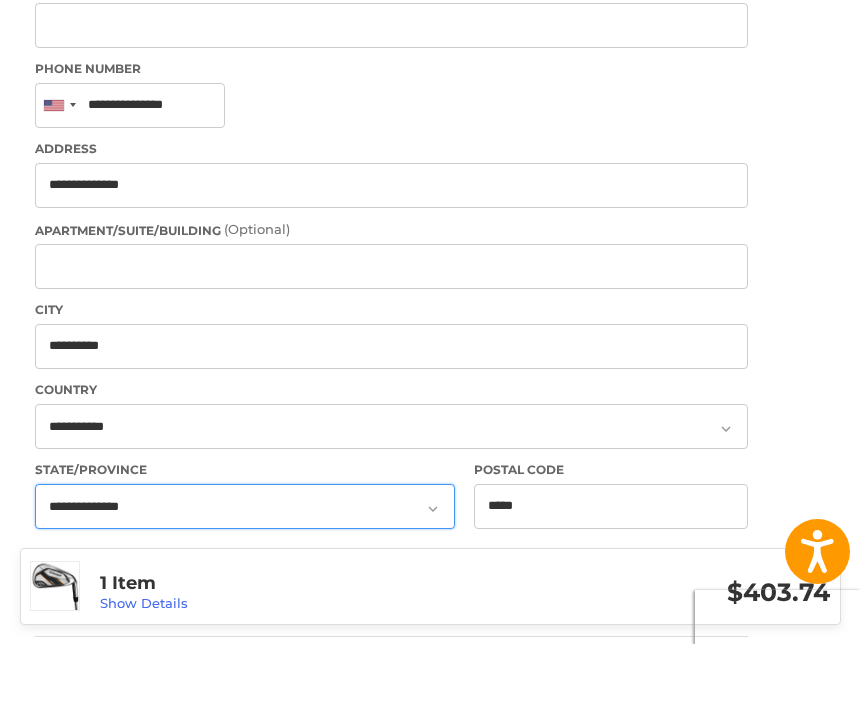 click on "**********" at bounding box center [245, 575] 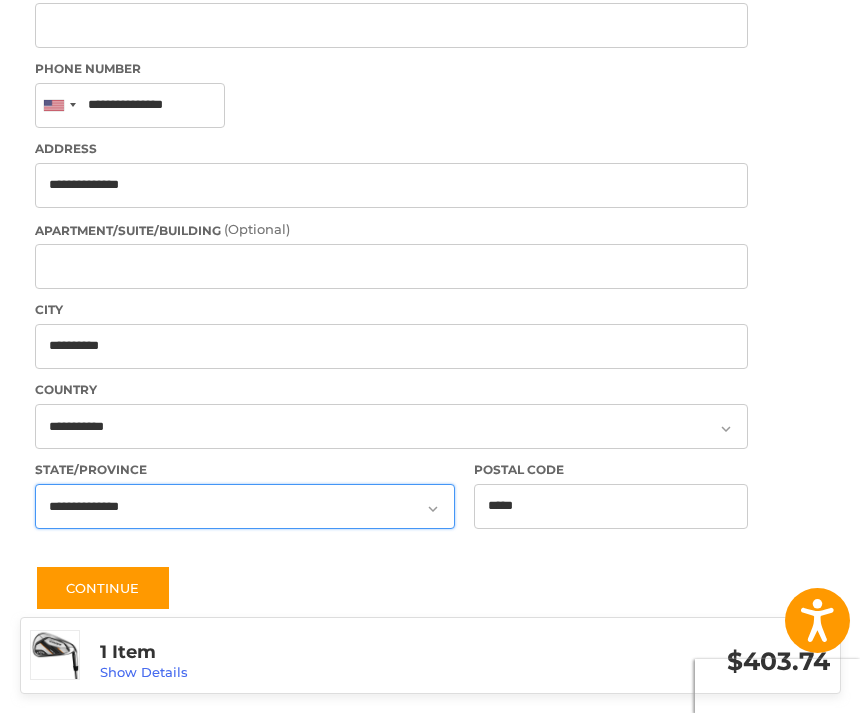 select on "**" 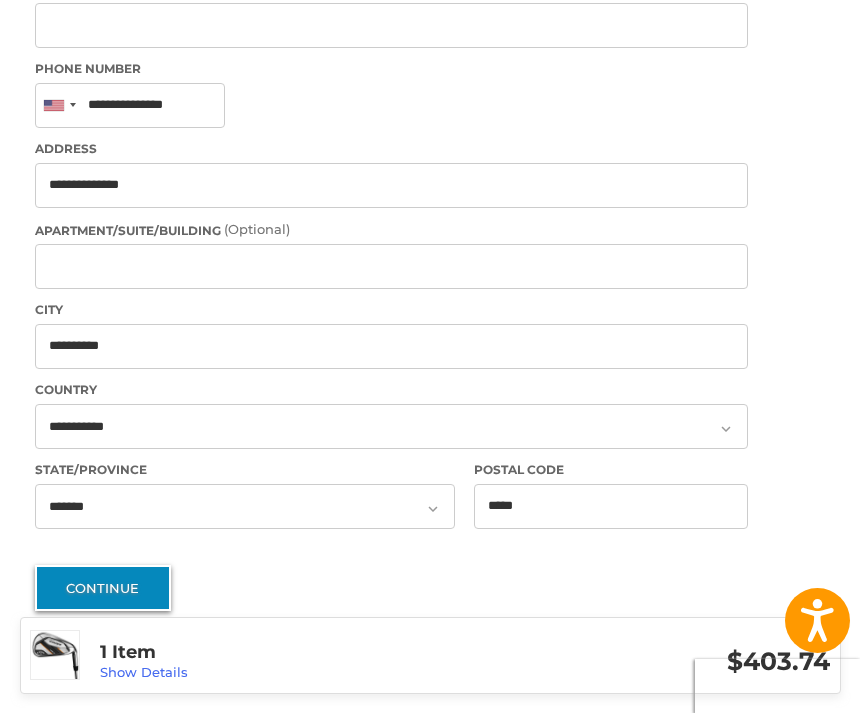 click on "Continue" at bounding box center [103, 588] 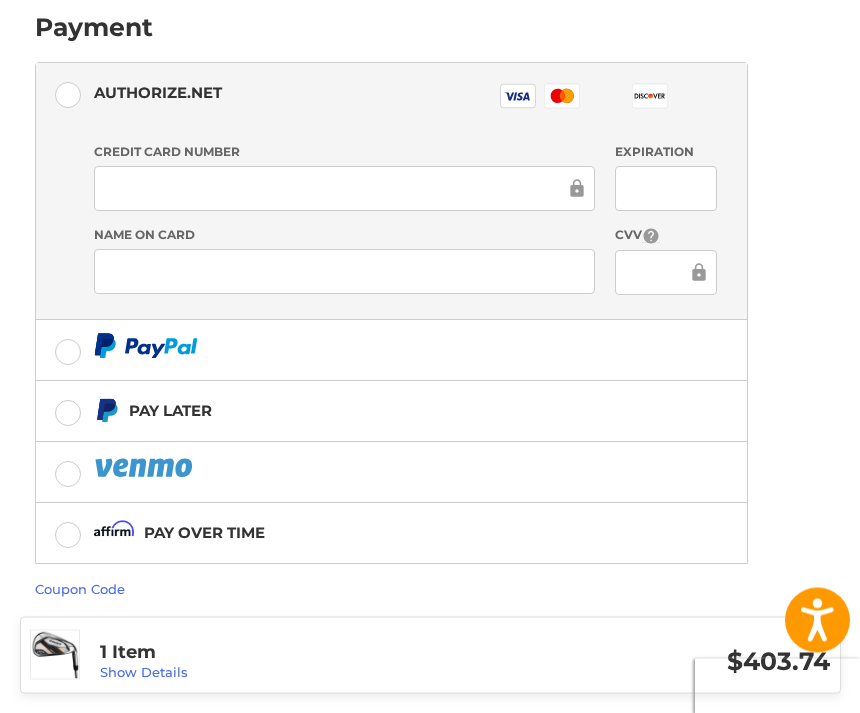 scroll, scrollTop: 549, scrollLeft: 0, axis: vertical 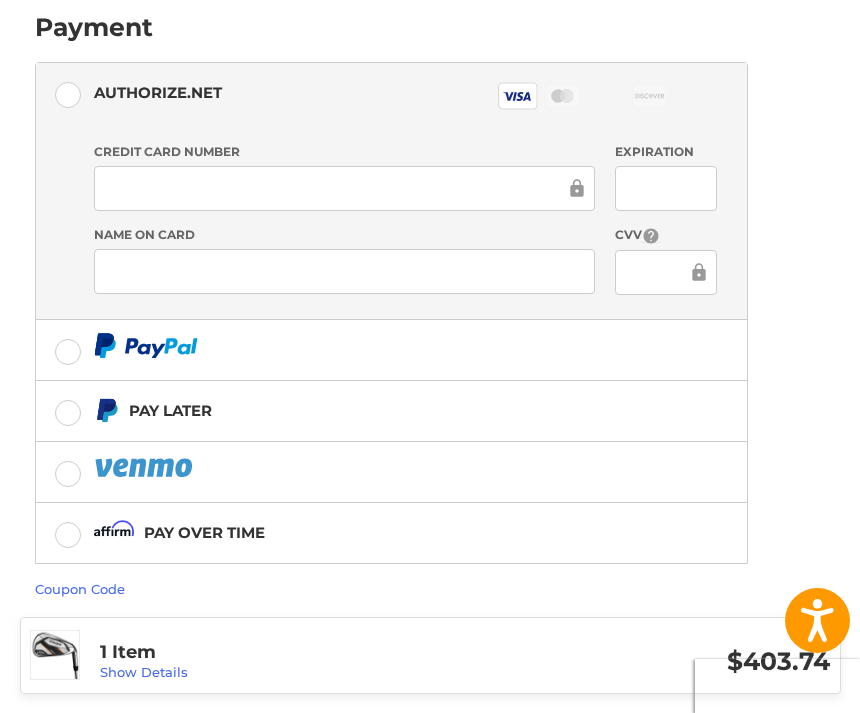 click at bounding box center (666, 272) 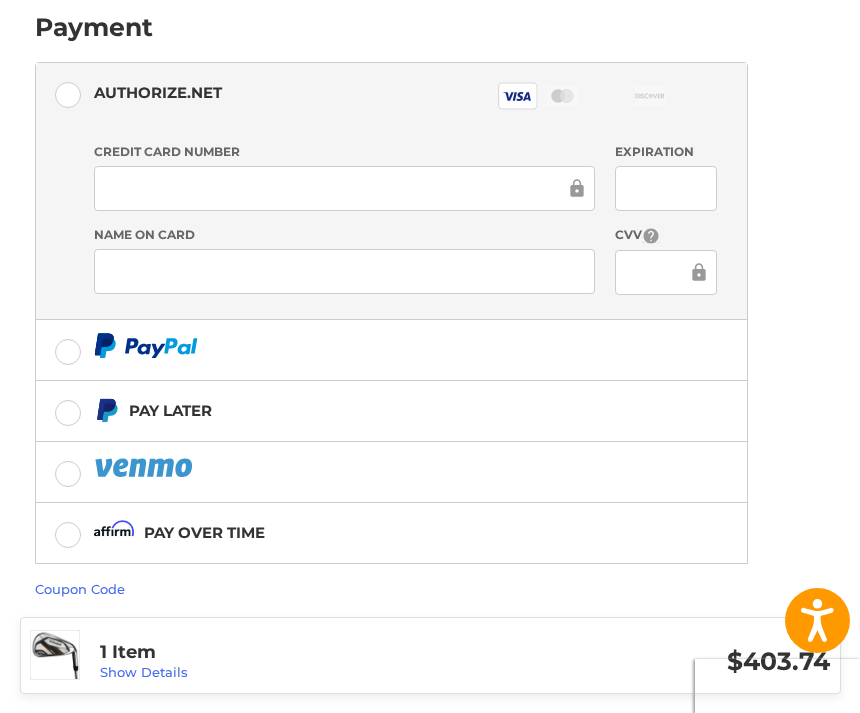 click on "Credit Card Number Expiration Name on Card CVV" at bounding box center [405, 226] 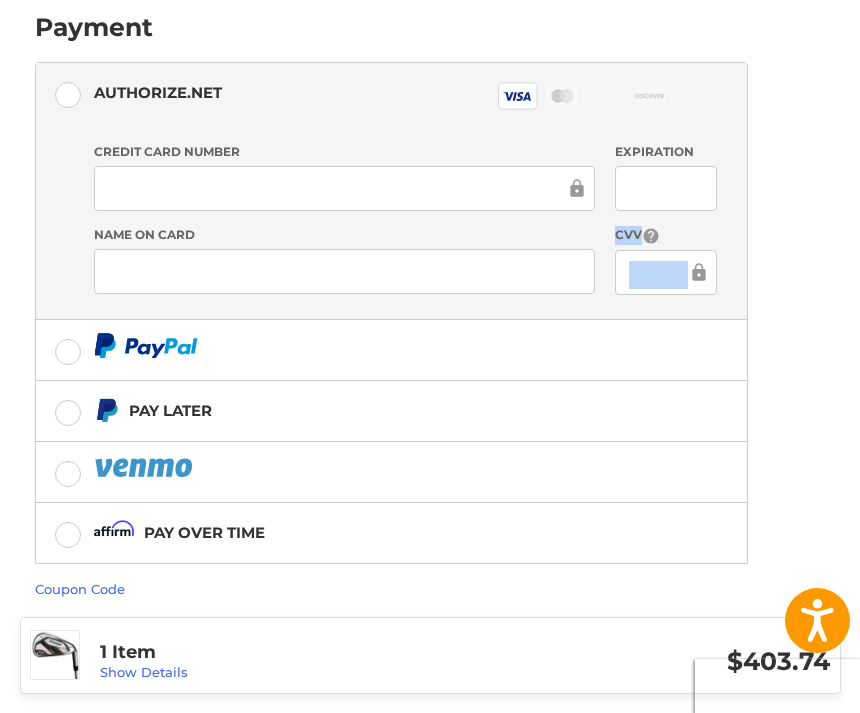 click on "Customer [EMAIL] Edit Shipping [FIRST]  [LAST]   [PHONE] [ADDRESS]  [CITY],  [STATE],  [POSTAL_CODE] /  United States  Economy Shipping (7-12 Business Days) (Free) $0.00 Edit Billing [FIRST]  [LAST]   [PHONE] [ADDRESS]  [CITY],  [STATE],  [POSTAL_CODE] /  United States  Edit Payment Payment Methods Authorize.net Authorize.net Visa Master Amex Discover Diners Club JCB Credit card Credit Card Number Expiration Name on Card CVV Pay Later Pay over time Redeemable Payments Coupon Code Place Order" at bounding box center (430, 145) 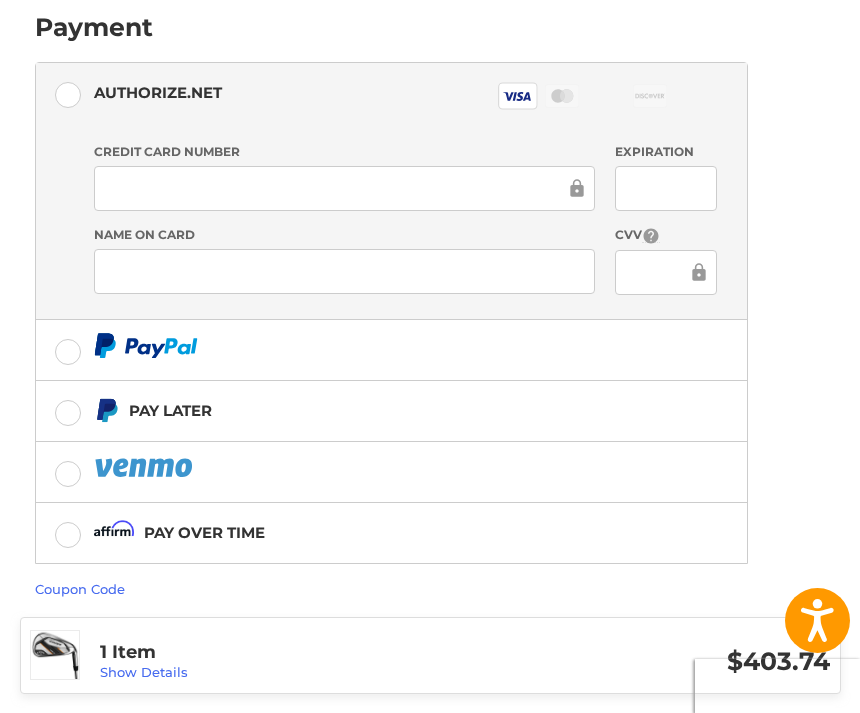 click on "Customer [EMAIL] Edit Shipping [FIRST]  [LAST]   [PHONE] [ADDRESS]  [CITY],  [STATE],  [POSTAL_CODE] /  United States  Economy Shipping (7-12 Business Days) (Free) $0.00 Edit Billing [FIRST]  [LAST]   [PHONE] [ADDRESS]  [CITY],  [STATE],  [POSTAL_CODE] /  United States  Edit Payment Payment Methods Authorize.net Authorize.net Visa Master Amex Discover Diners Club JCB Credit card Credit Card Number Expiration Name on Card CVV Pay Later Pay over time Redeemable Payments Coupon Code Place Order" at bounding box center [430, 145] 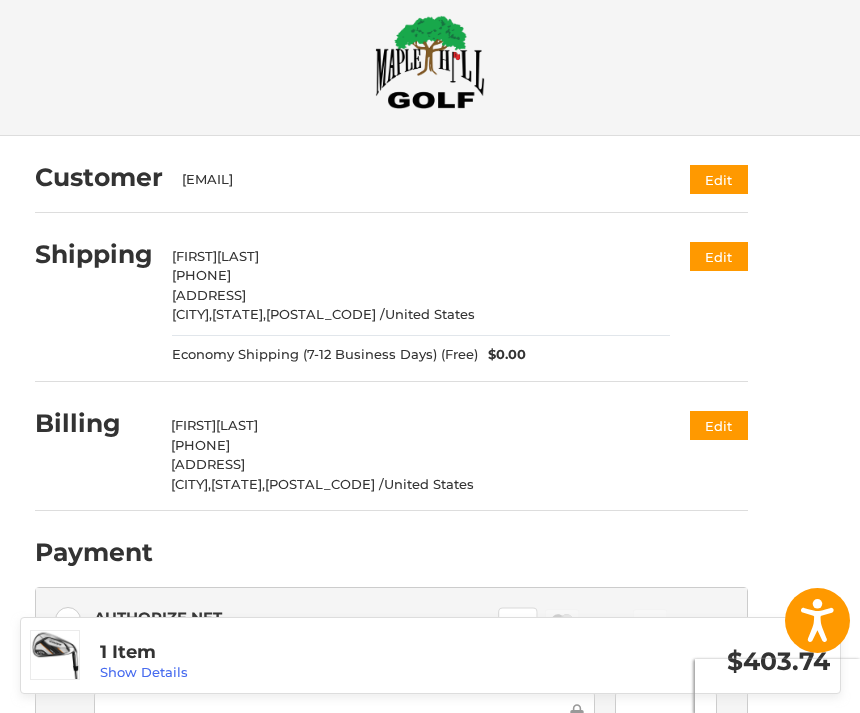 scroll, scrollTop: 0, scrollLeft: 0, axis: both 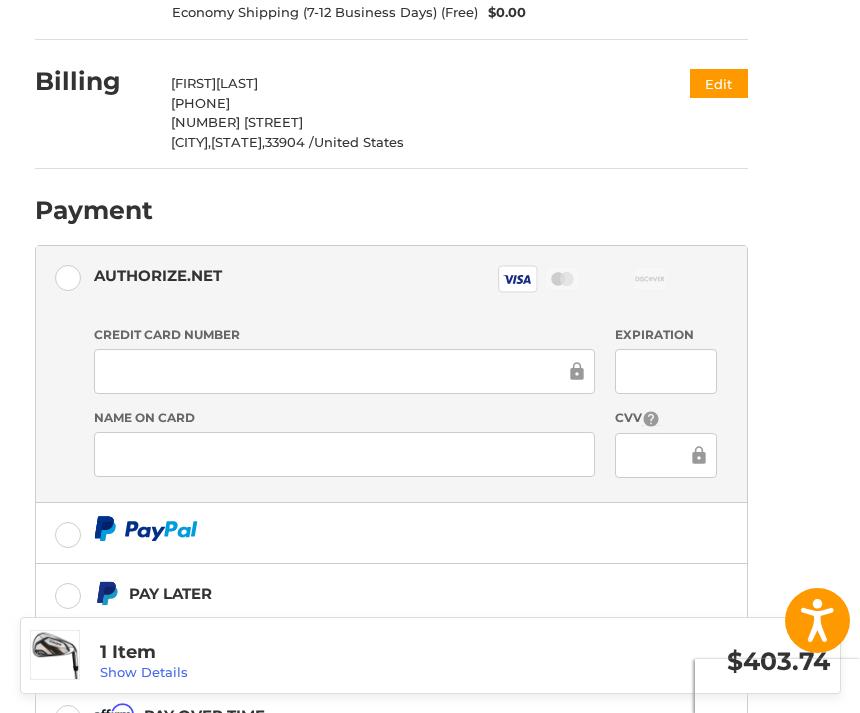 click at bounding box center (666, 455) 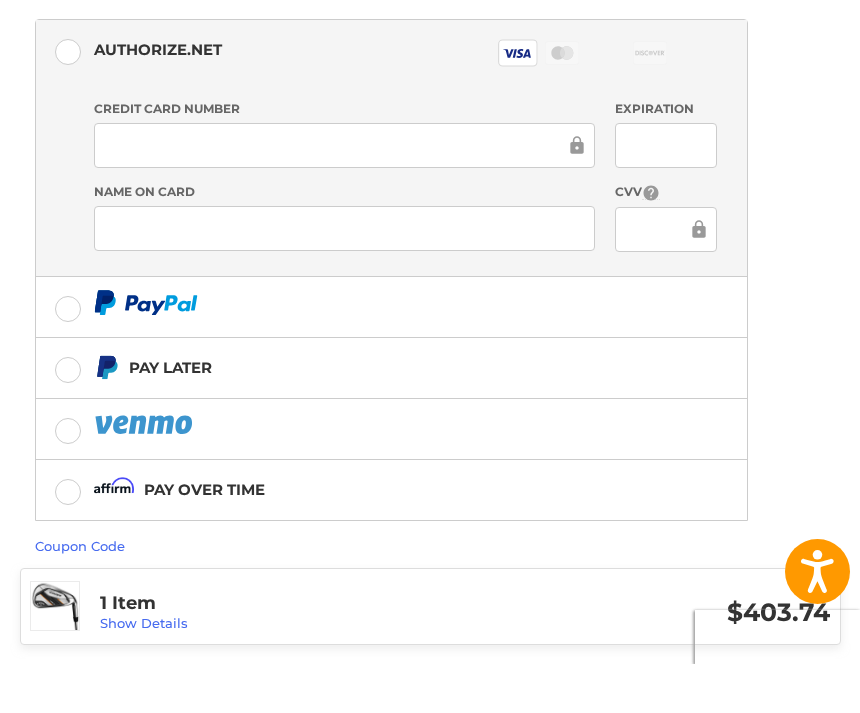 scroll, scrollTop: 636, scrollLeft: 0, axis: vertical 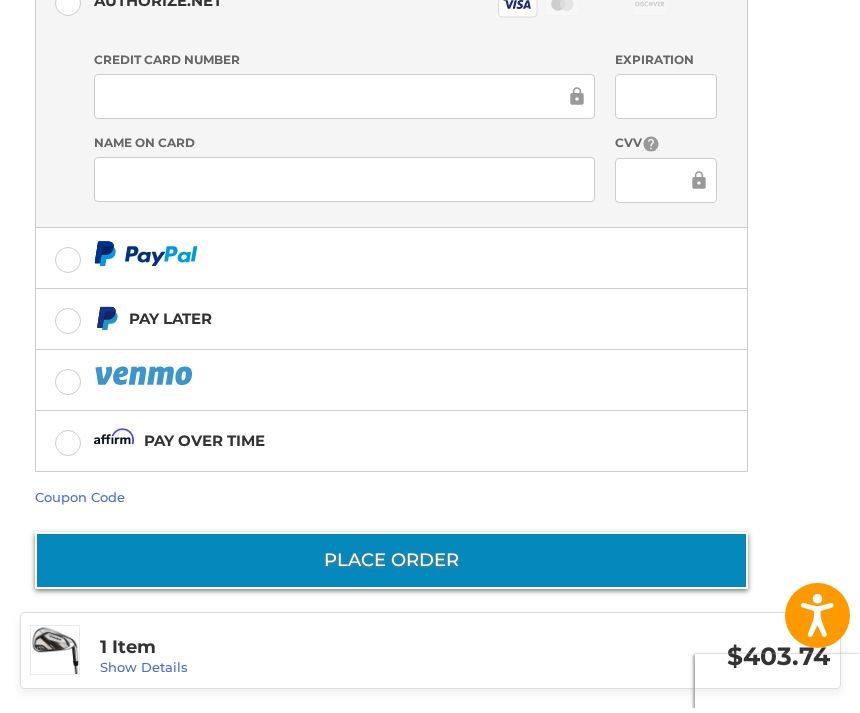click on "Place Order" at bounding box center (391, 565) 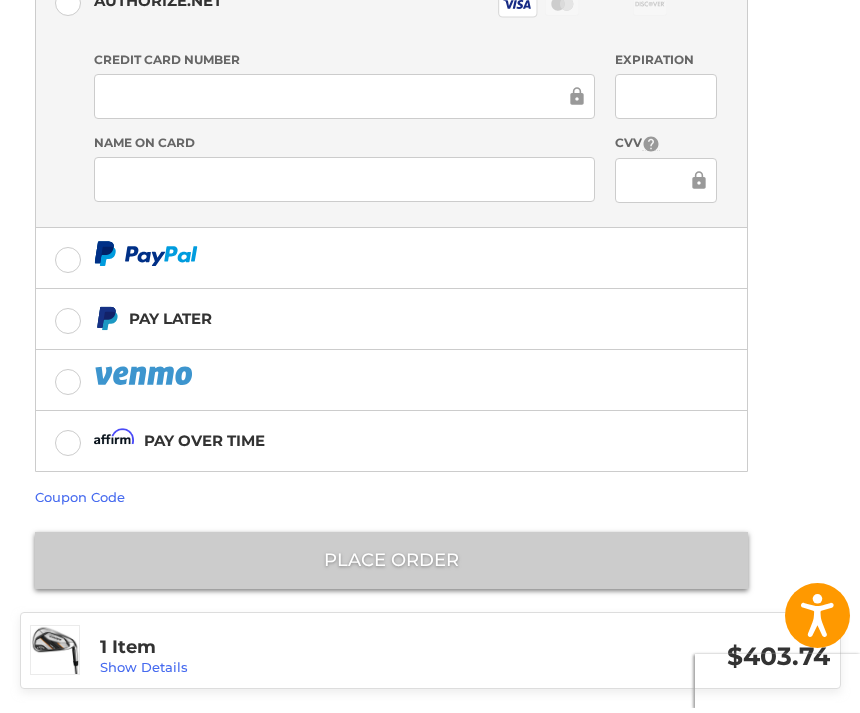 scroll, scrollTop: 572, scrollLeft: 0, axis: vertical 